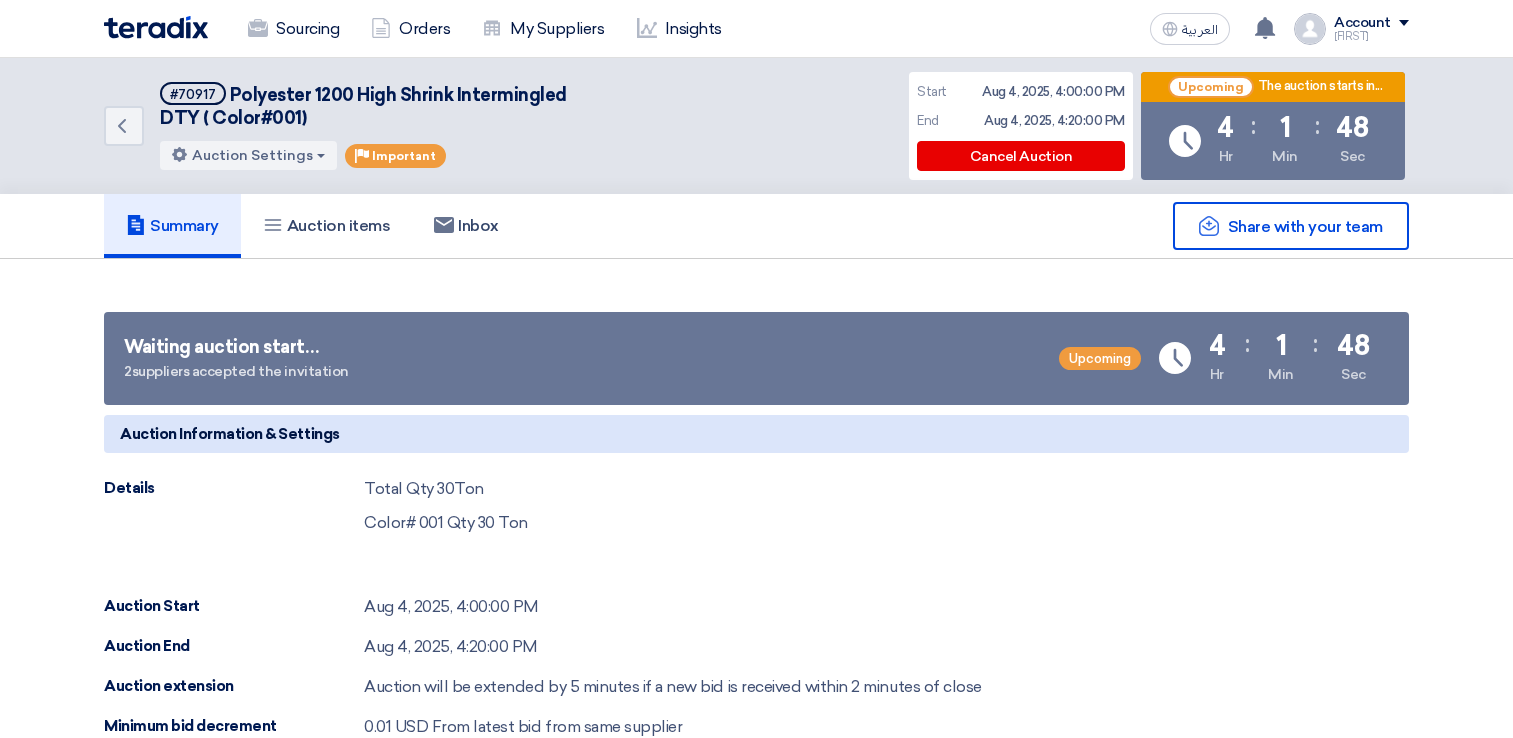scroll, scrollTop: 1000, scrollLeft: 0, axis: vertical 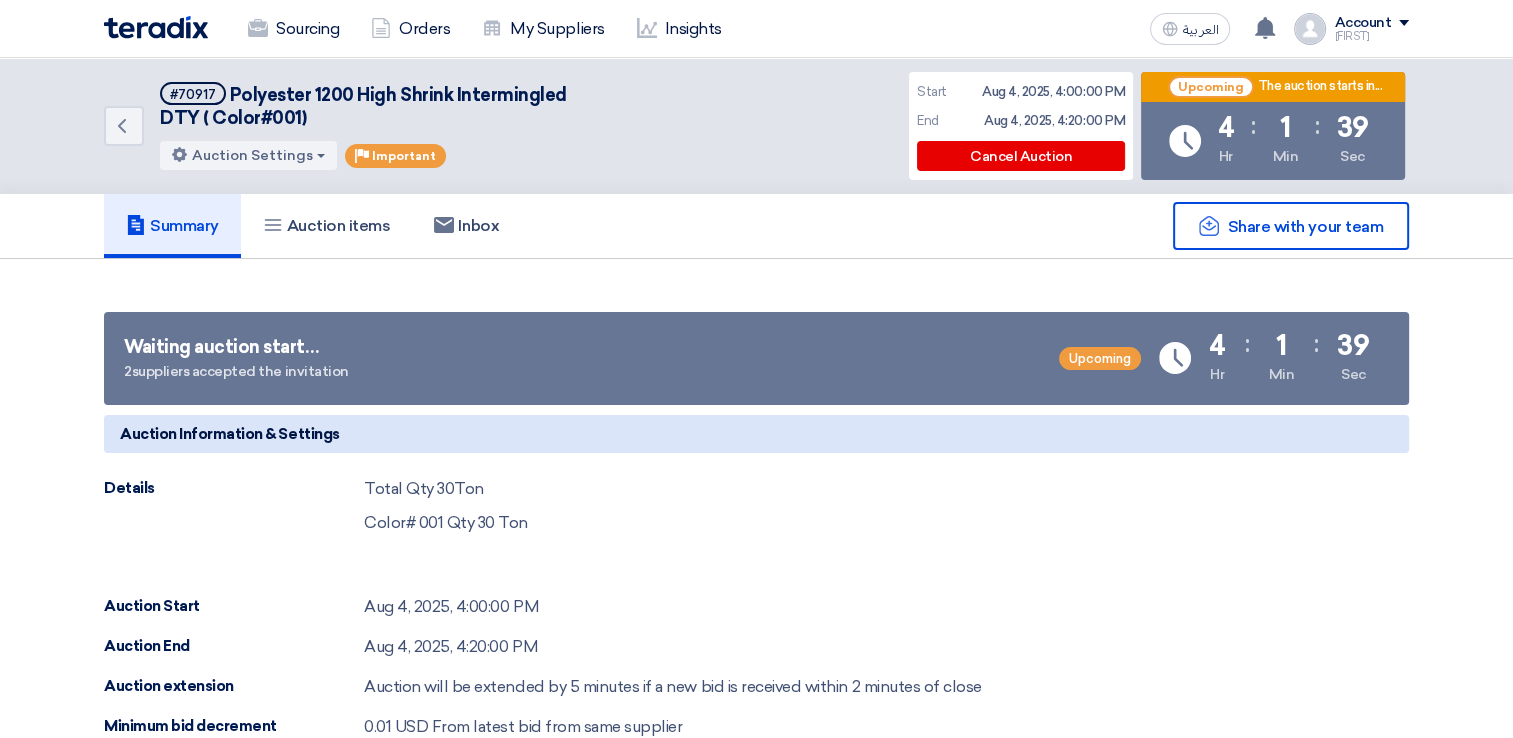 click on "Summary" 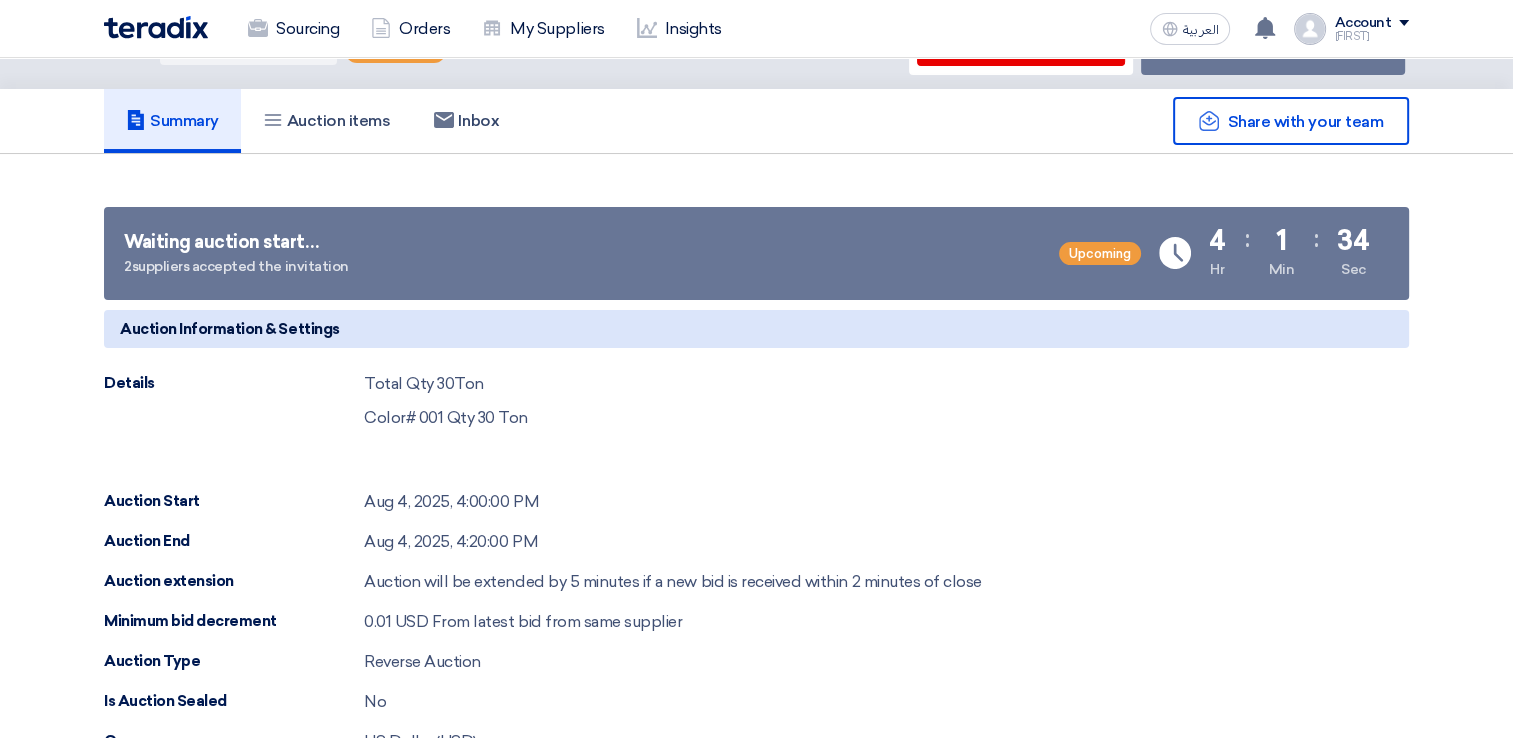 scroll, scrollTop: 0, scrollLeft: 0, axis: both 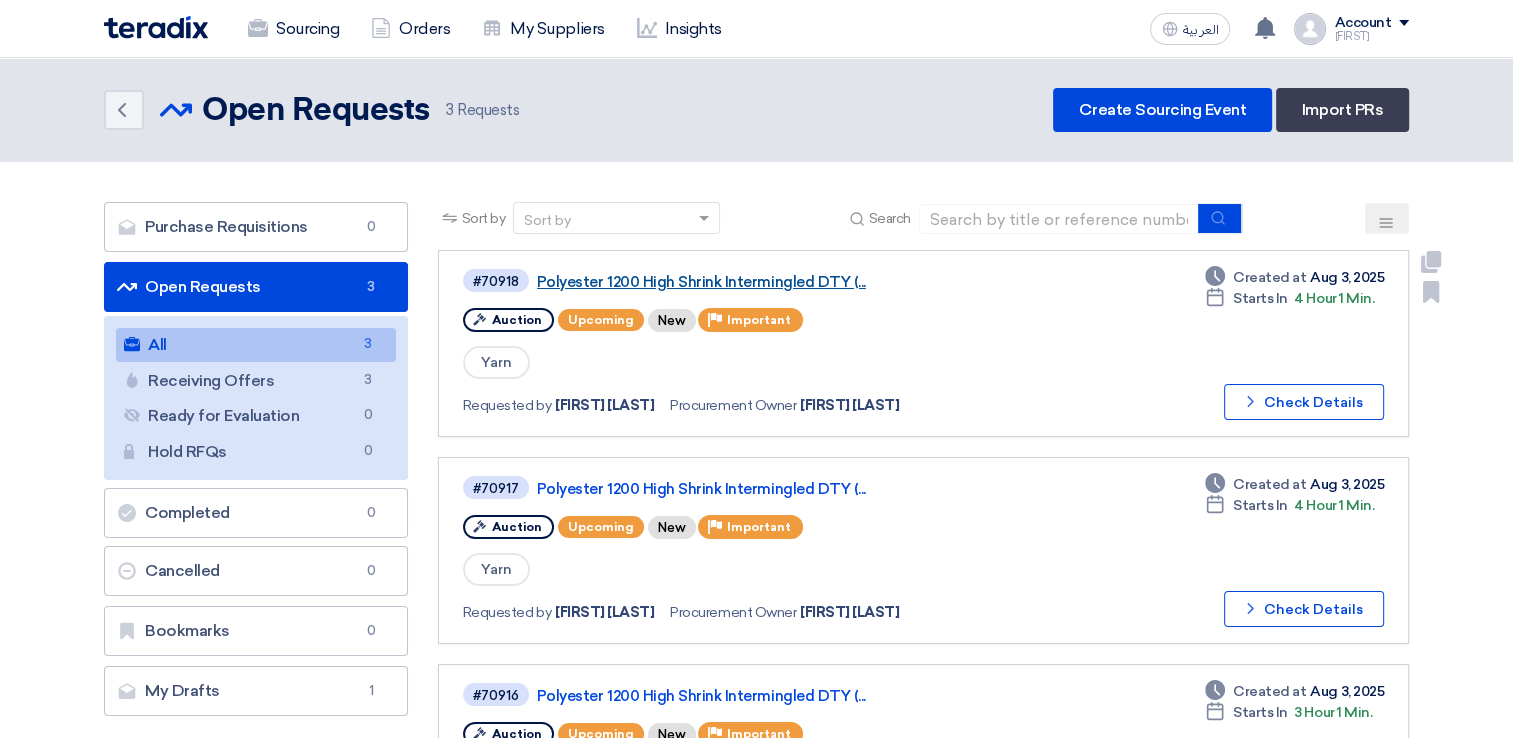click on "Polyester 1200 High Shrink Intermingled DTY (..." 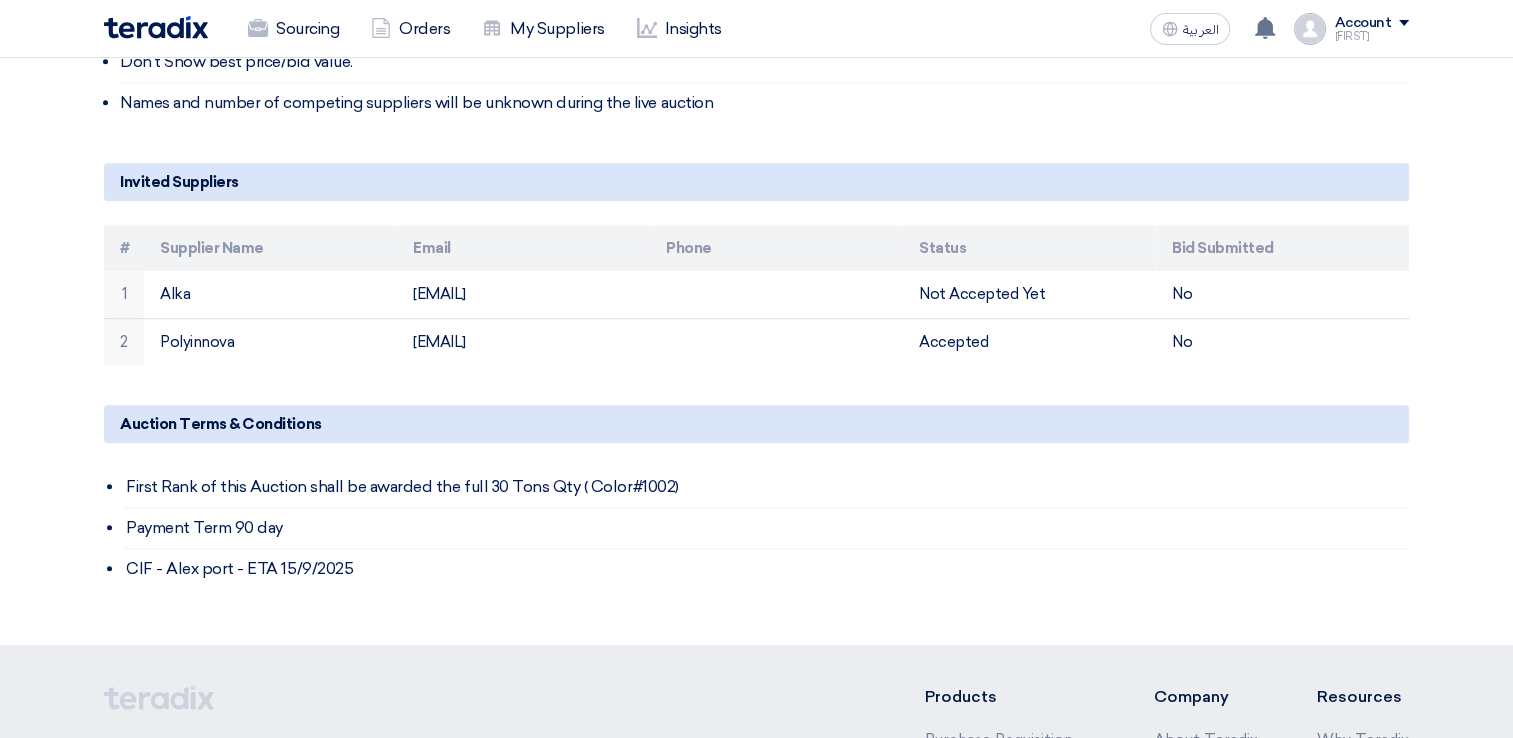 scroll, scrollTop: 300, scrollLeft: 0, axis: vertical 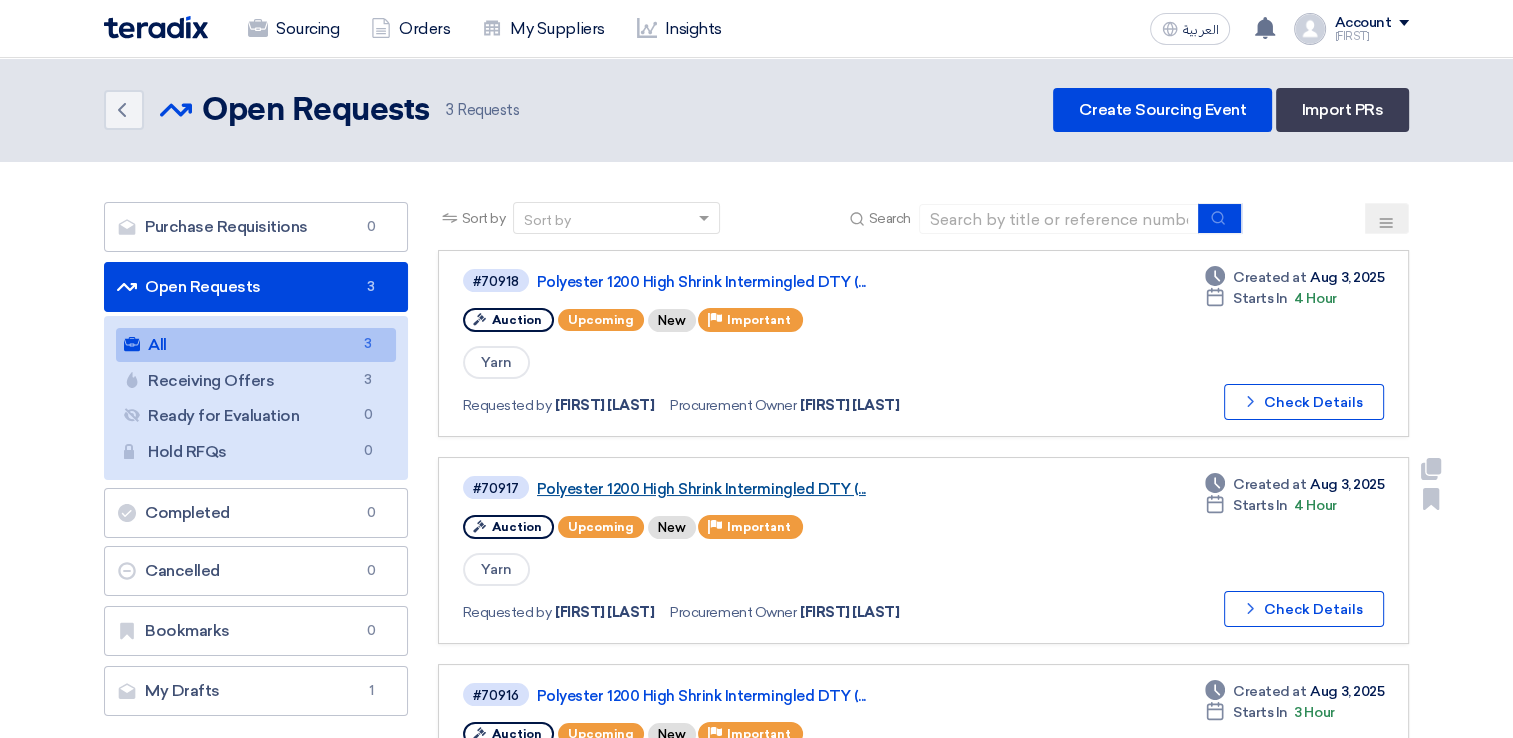 click on "Polyester 1200 High Shrink Intermingled DTY (..." 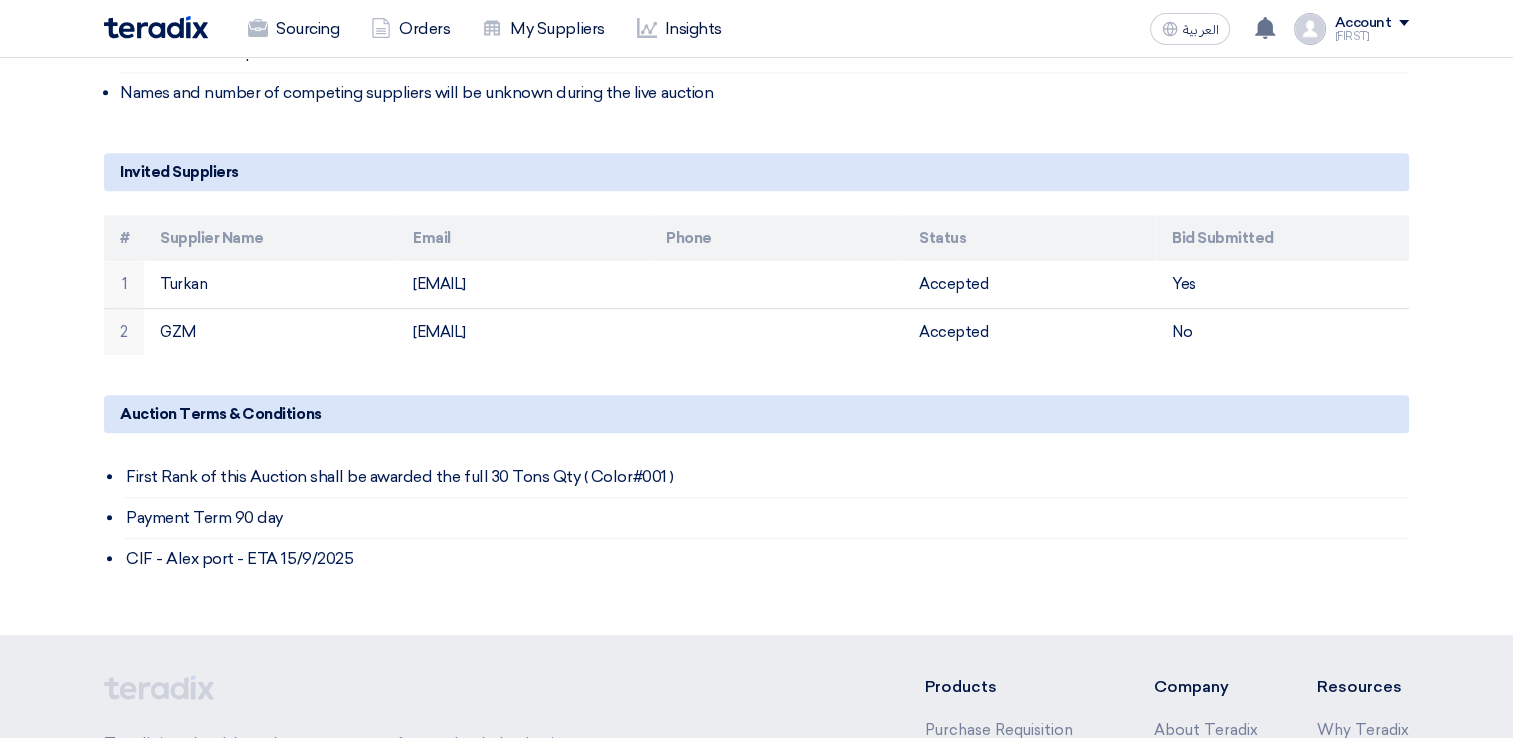scroll, scrollTop: 900, scrollLeft: 0, axis: vertical 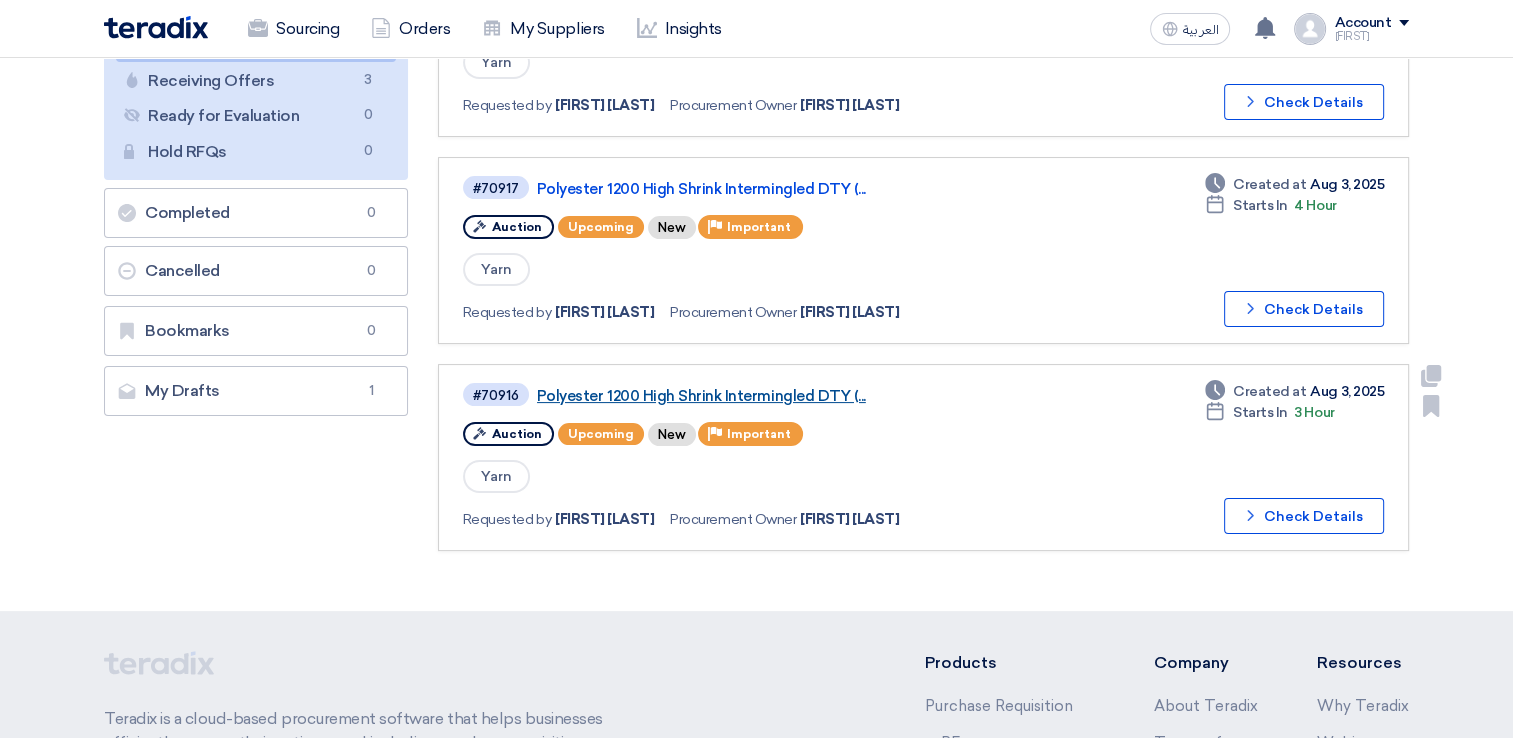 click on "Polyester 1200 High Shrink Intermingled DTY (..." 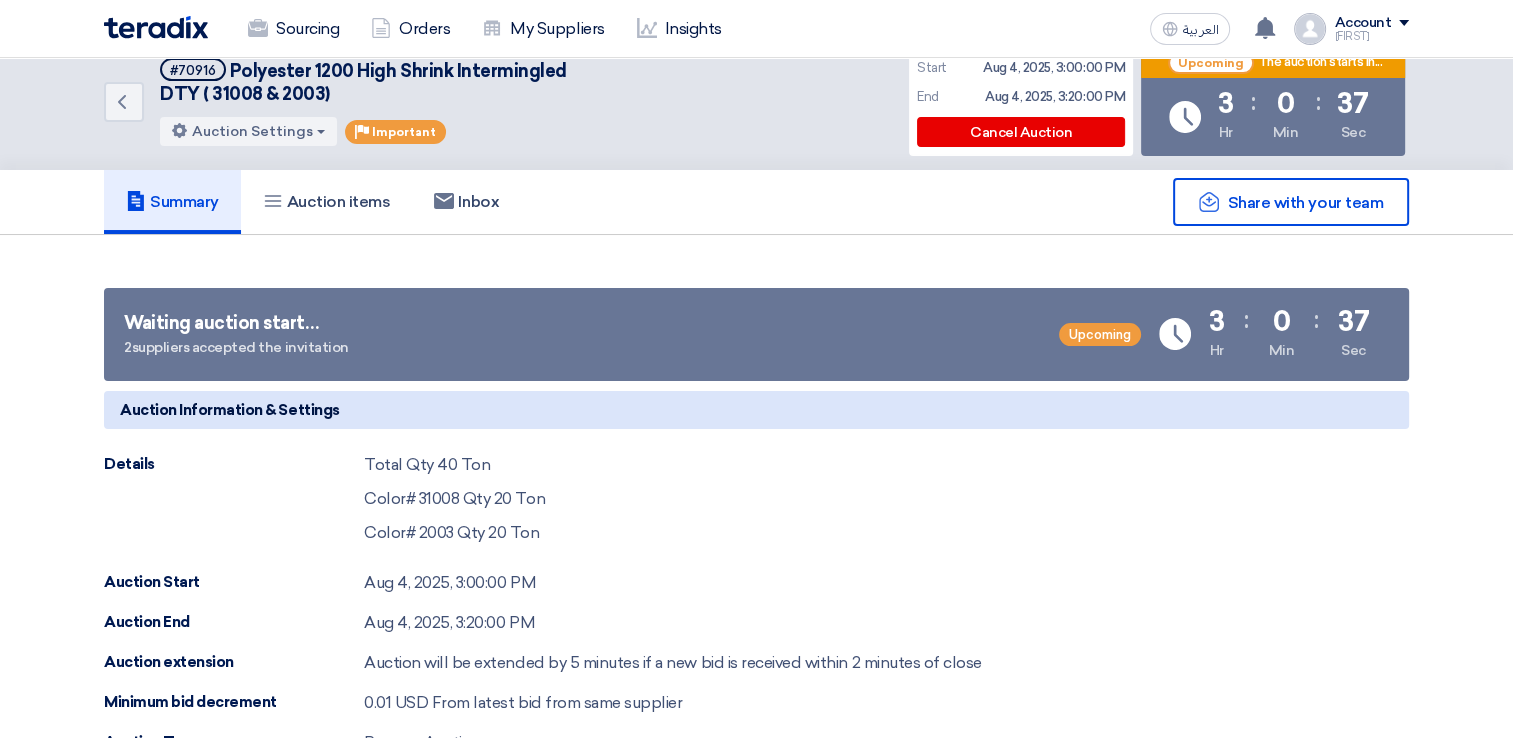 scroll, scrollTop: 0, scrollLeft: 0, axis: both 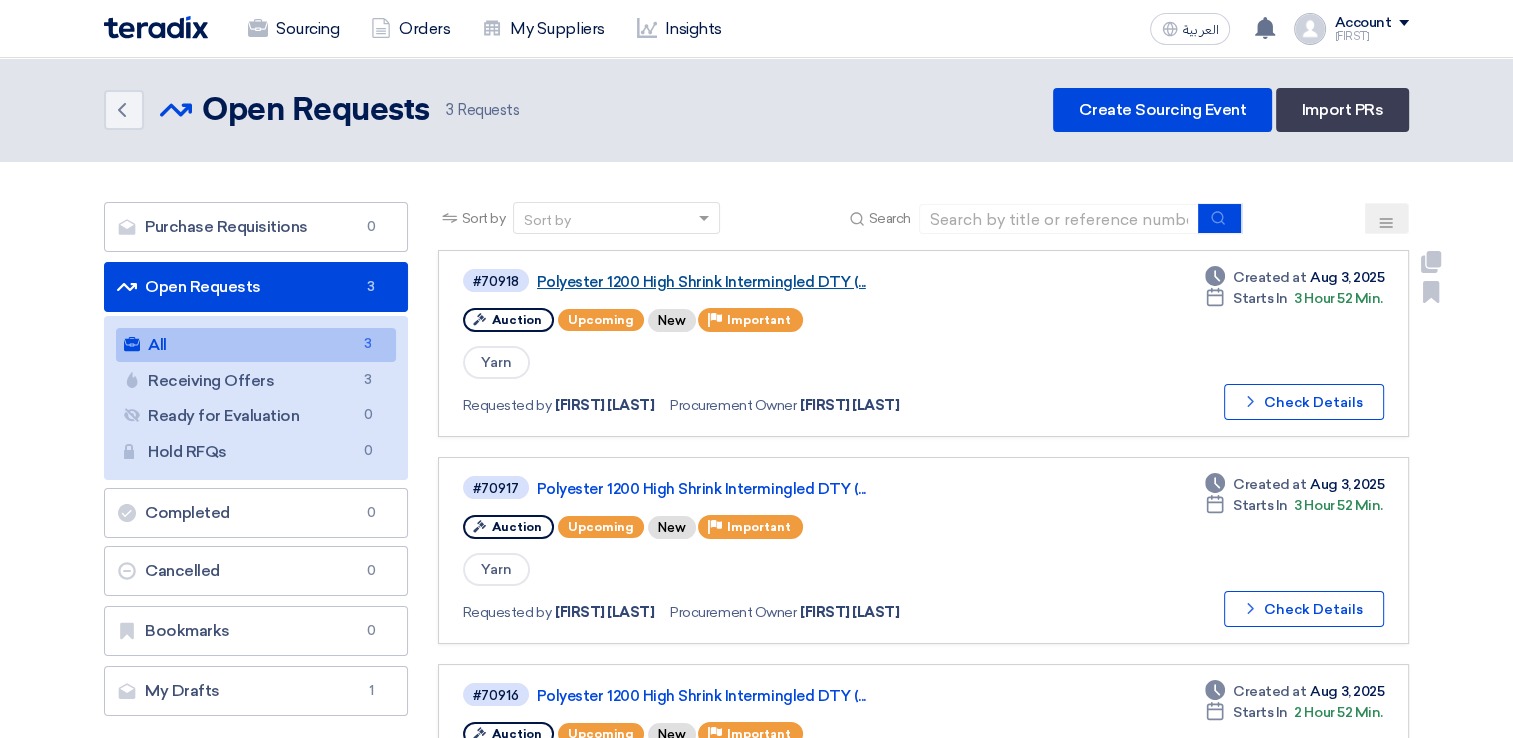 click on "Polyester 1200 High Shrink Intermingled DTY (..." 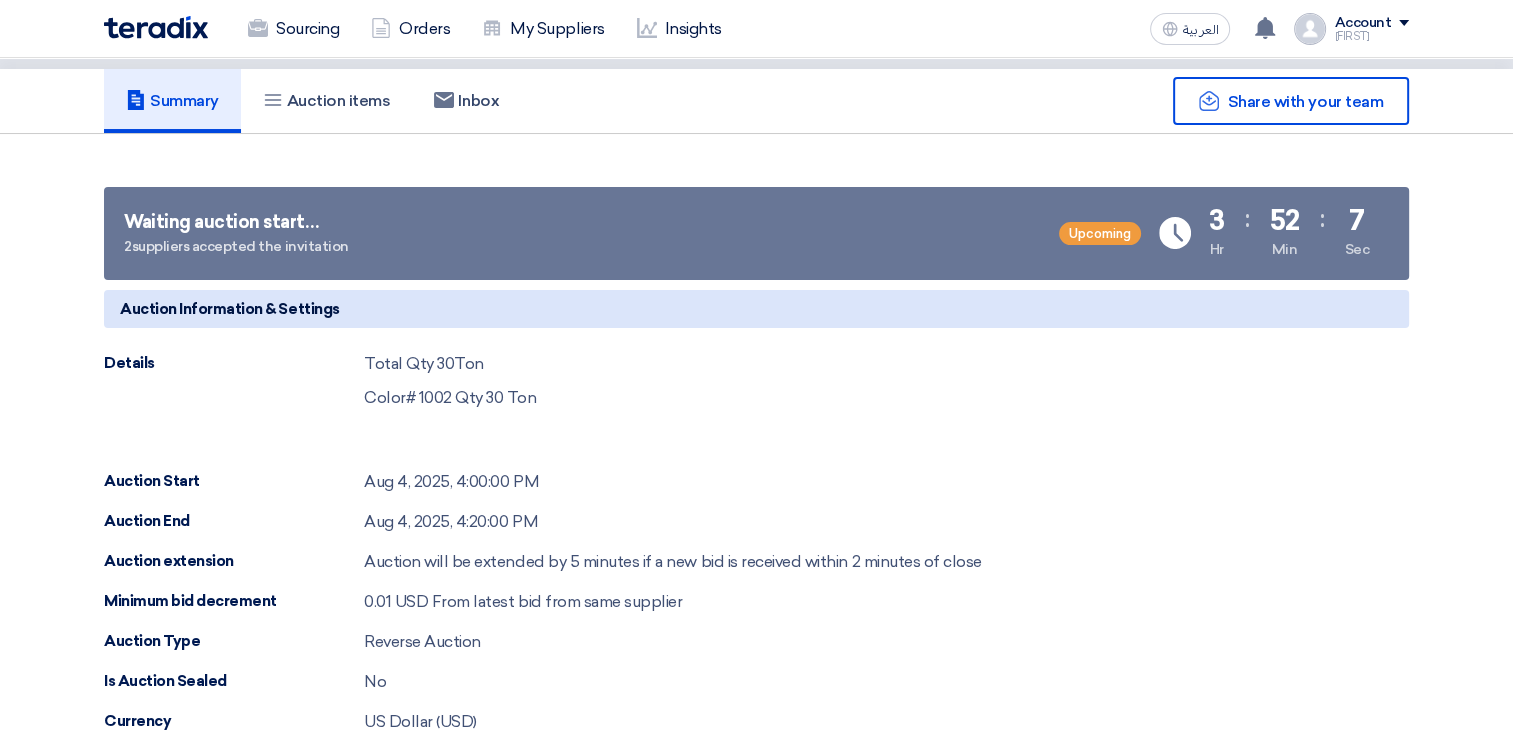 scroll, scrollTop: 0, scrollLeft: 0, axis: both 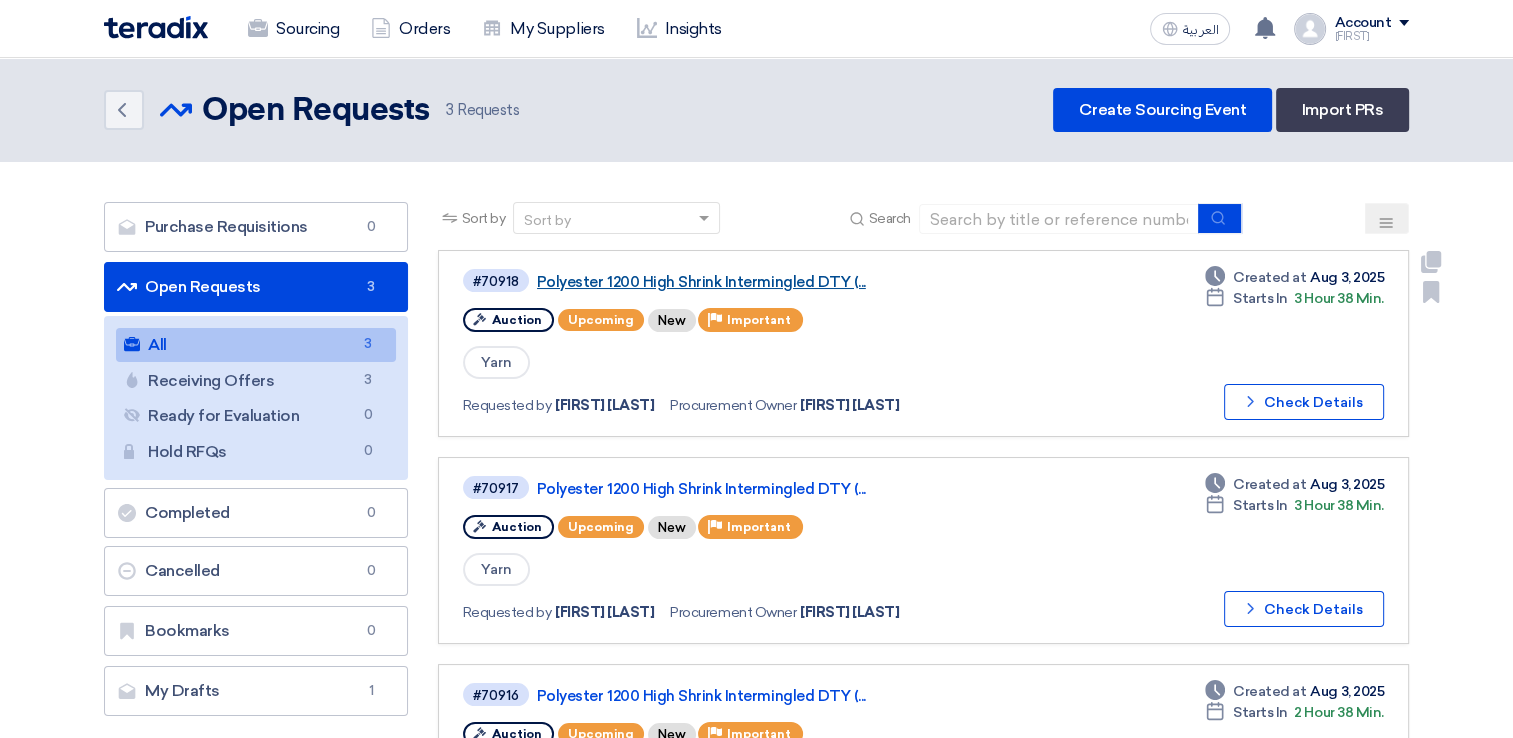 click on "Polyester 1200 High Shrink Intermingled DTY (..." 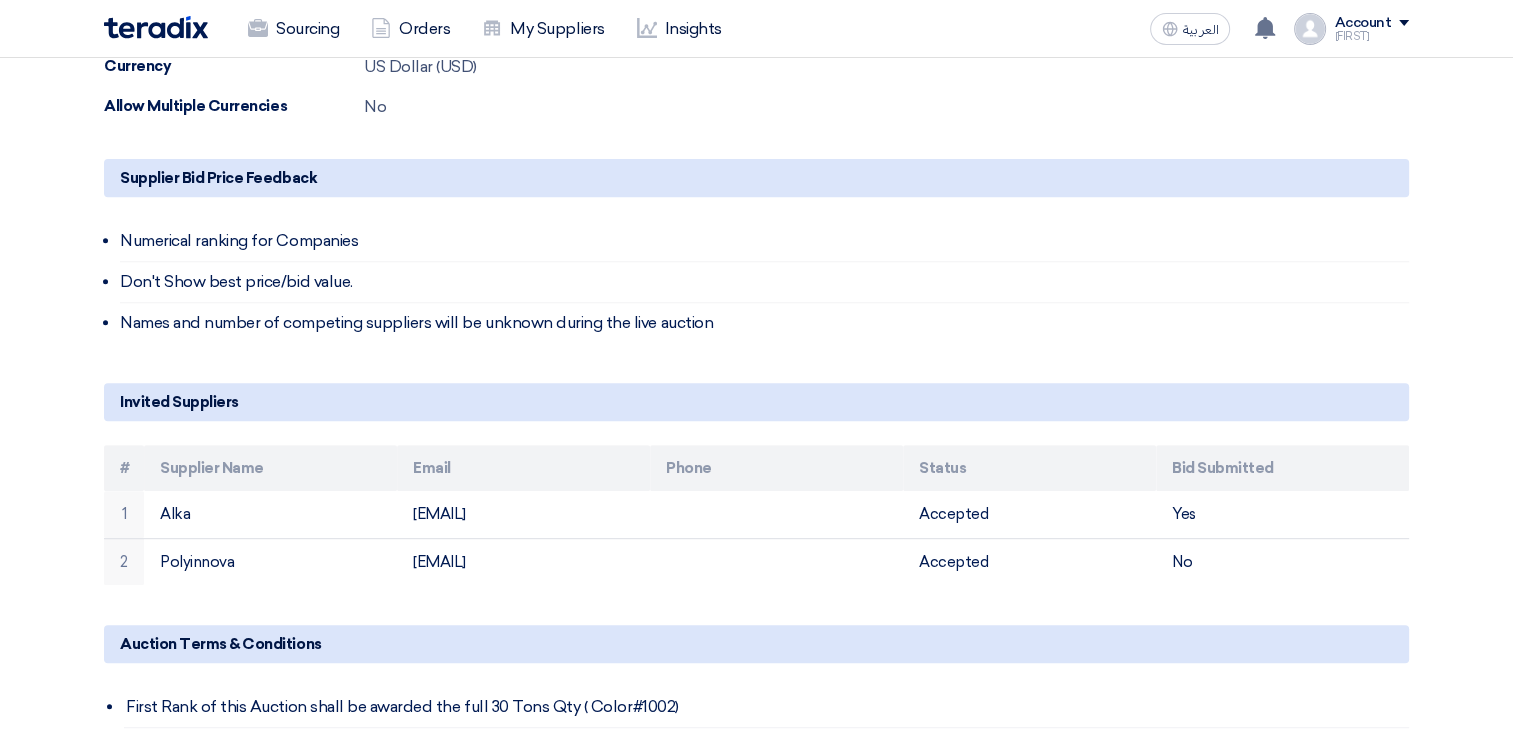 scroll, scrollTop: 900, scrollLeft: 0, axis: vertical 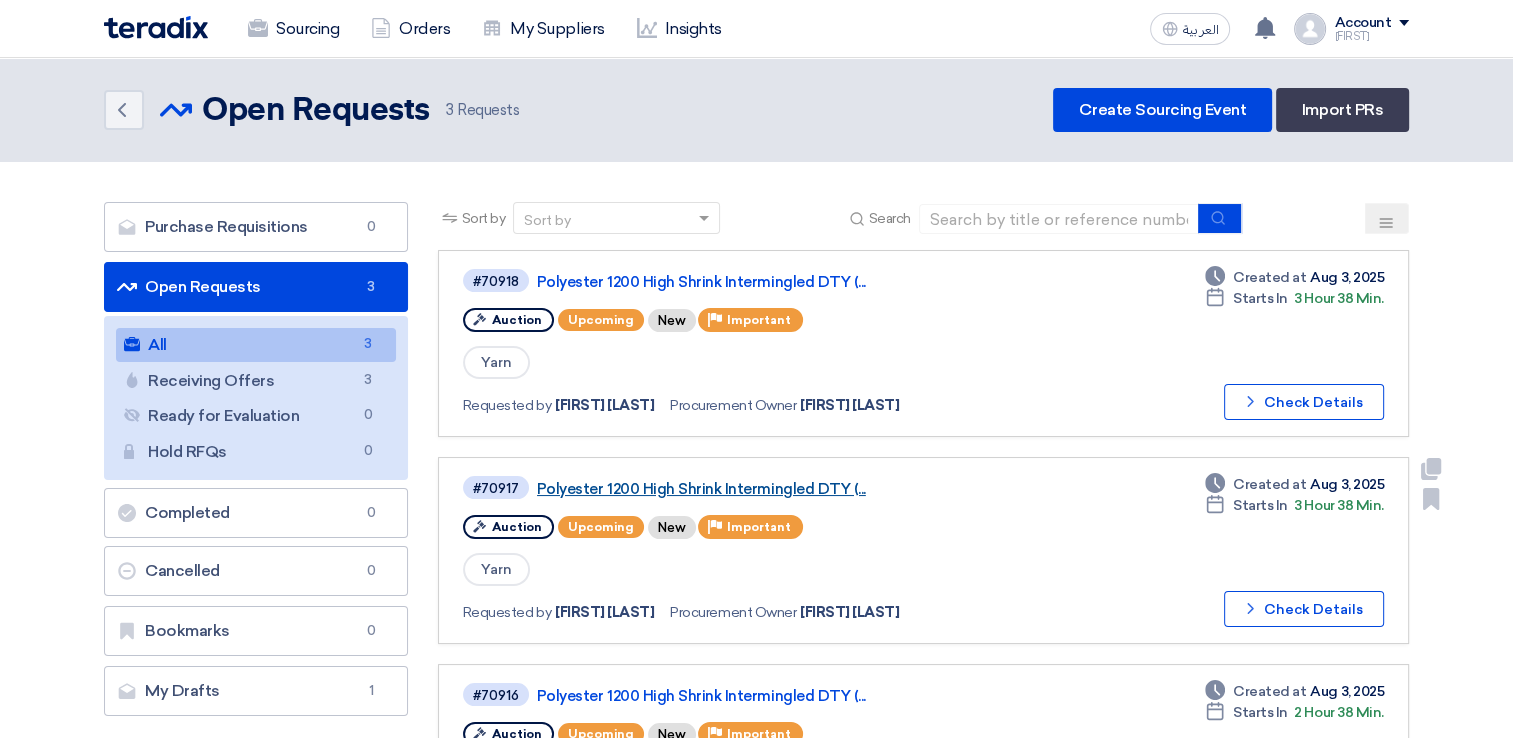 click on "Polyester 1200 High Shrink Intermingled DTY (..." 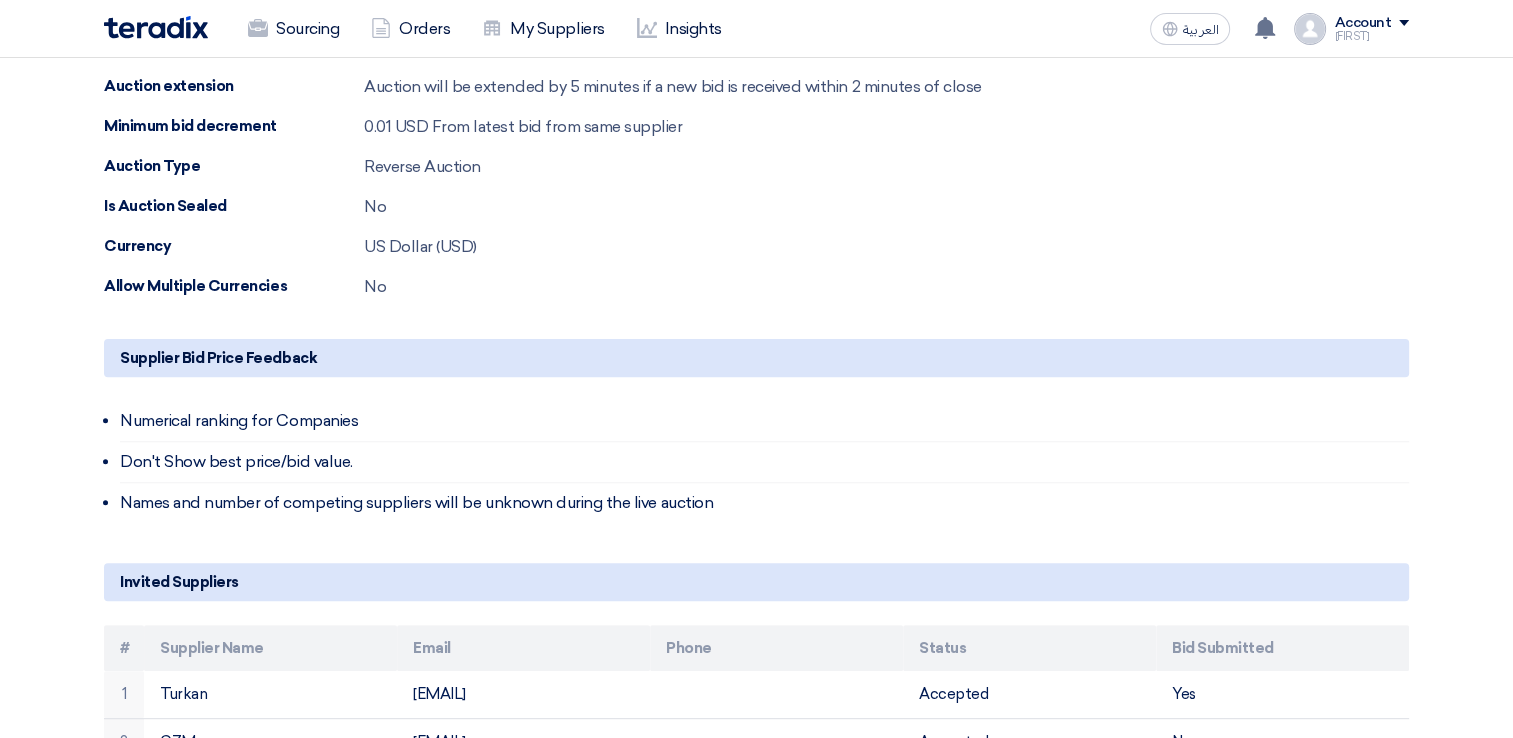 scroll, scrollTop: 1100, scrollLeft: 0, axis: vertical 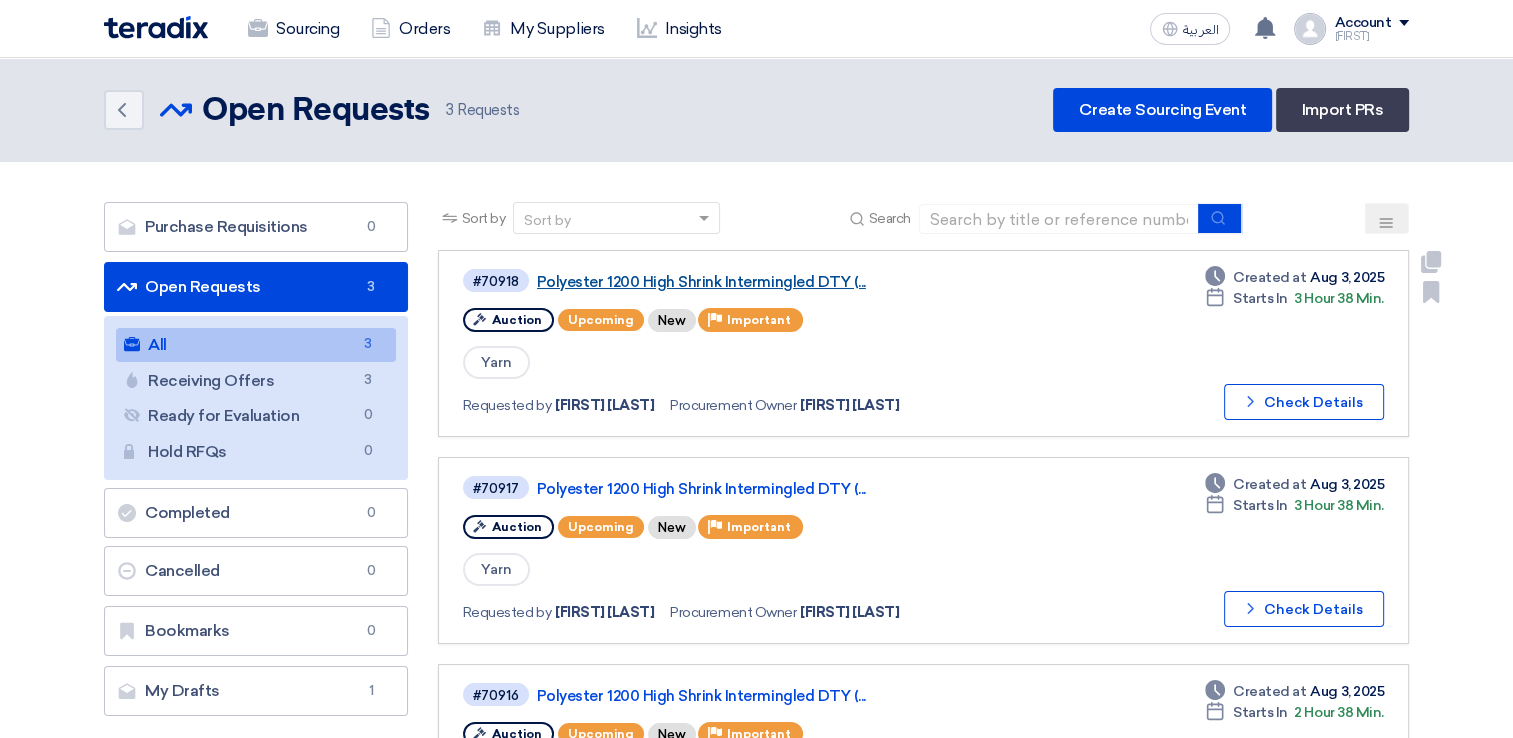 click on "Polyester 1200 High Shrink Intermingled DTY (..." 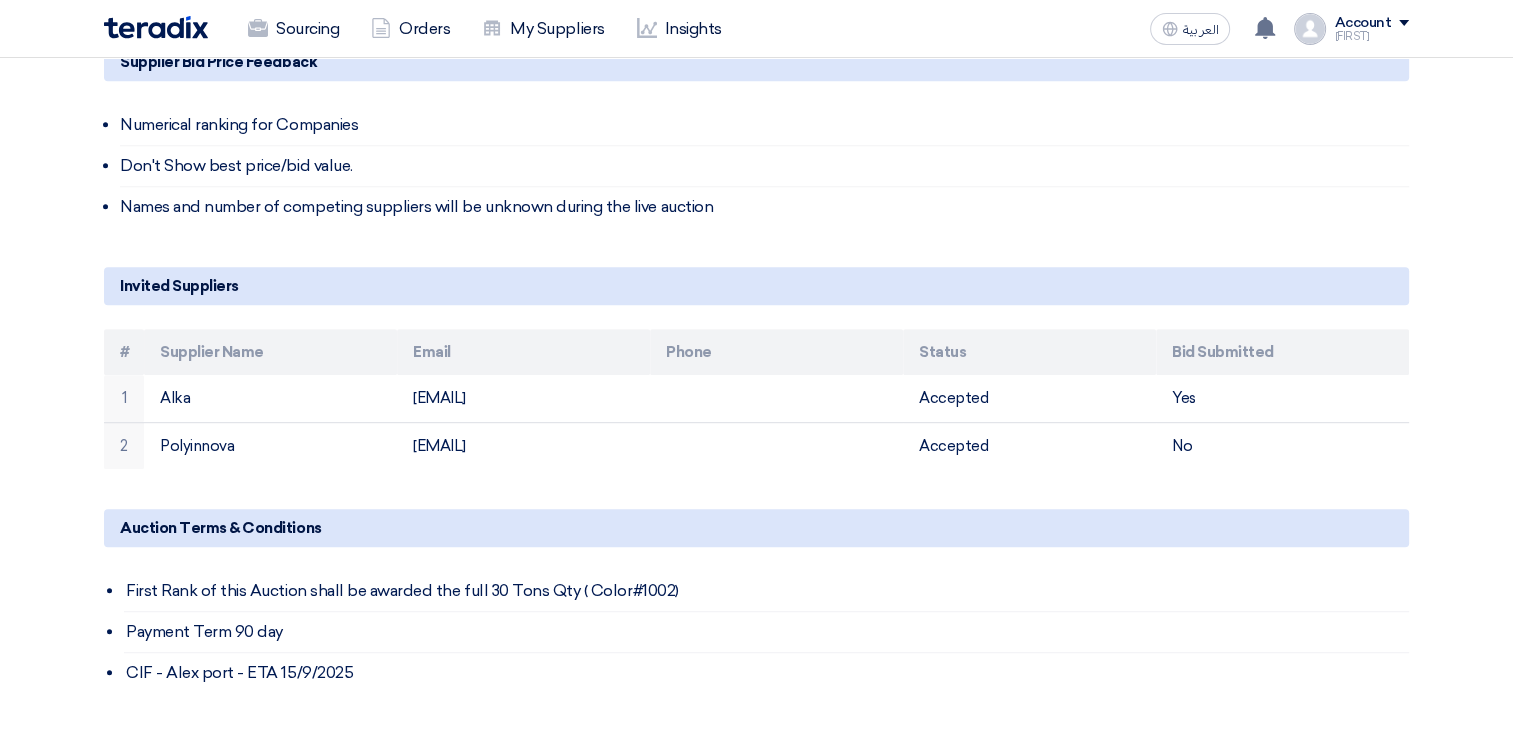 scroll, scrollTop: 900, scrollLeft: 0, axis: vertical 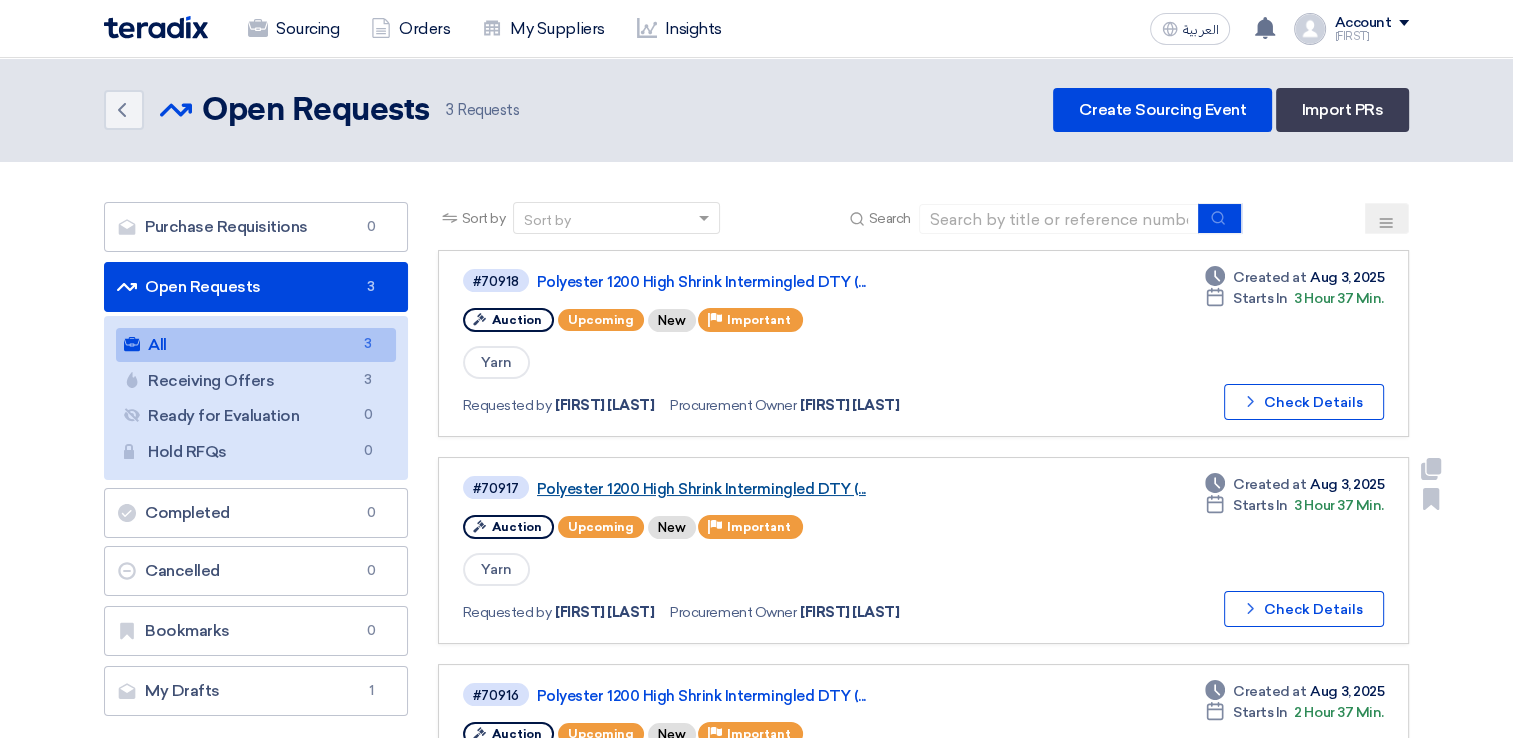 click on "Polyester 1200 High Shrink Intermingled DTY (..." 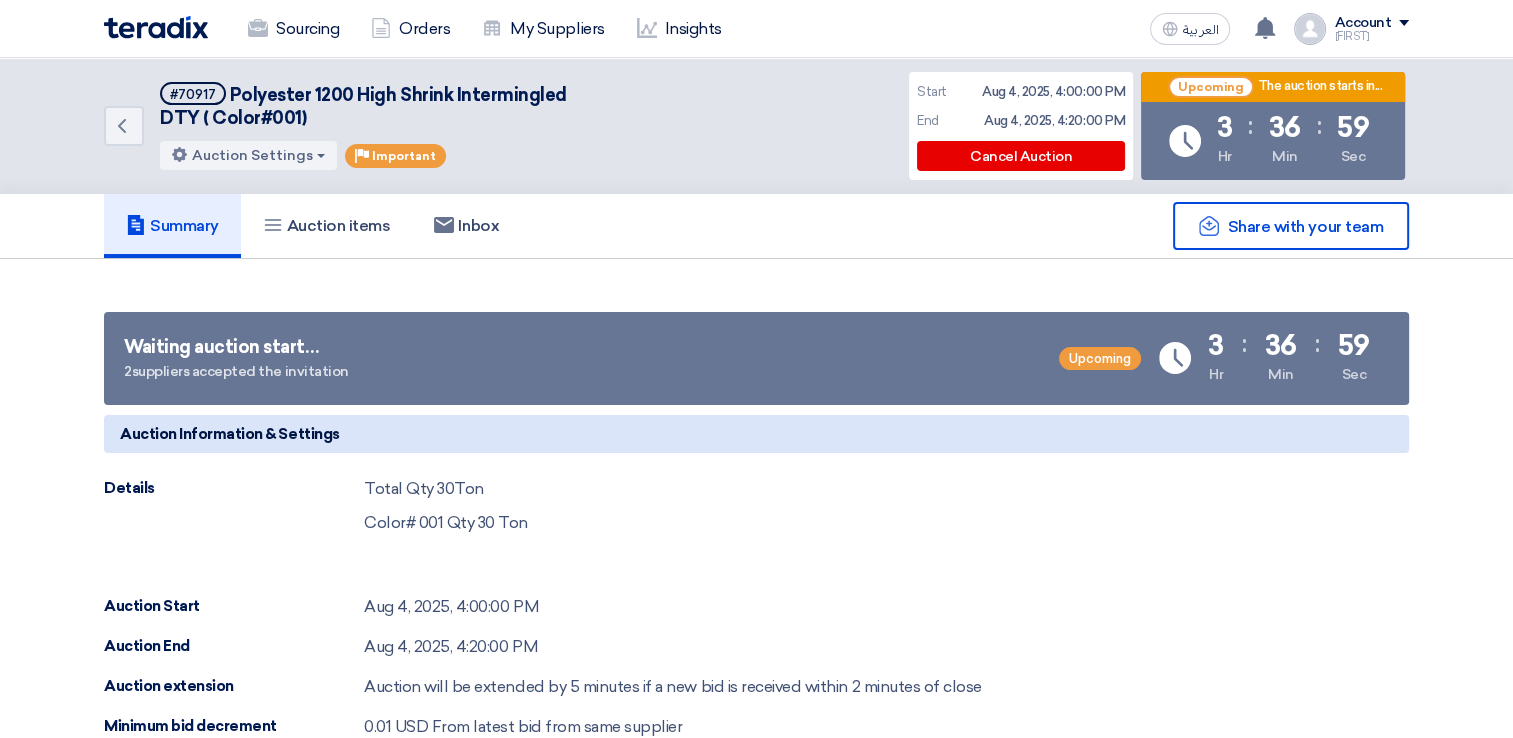 scroll, scrollTop: 800, scrollLeft: 0, axis: vertical 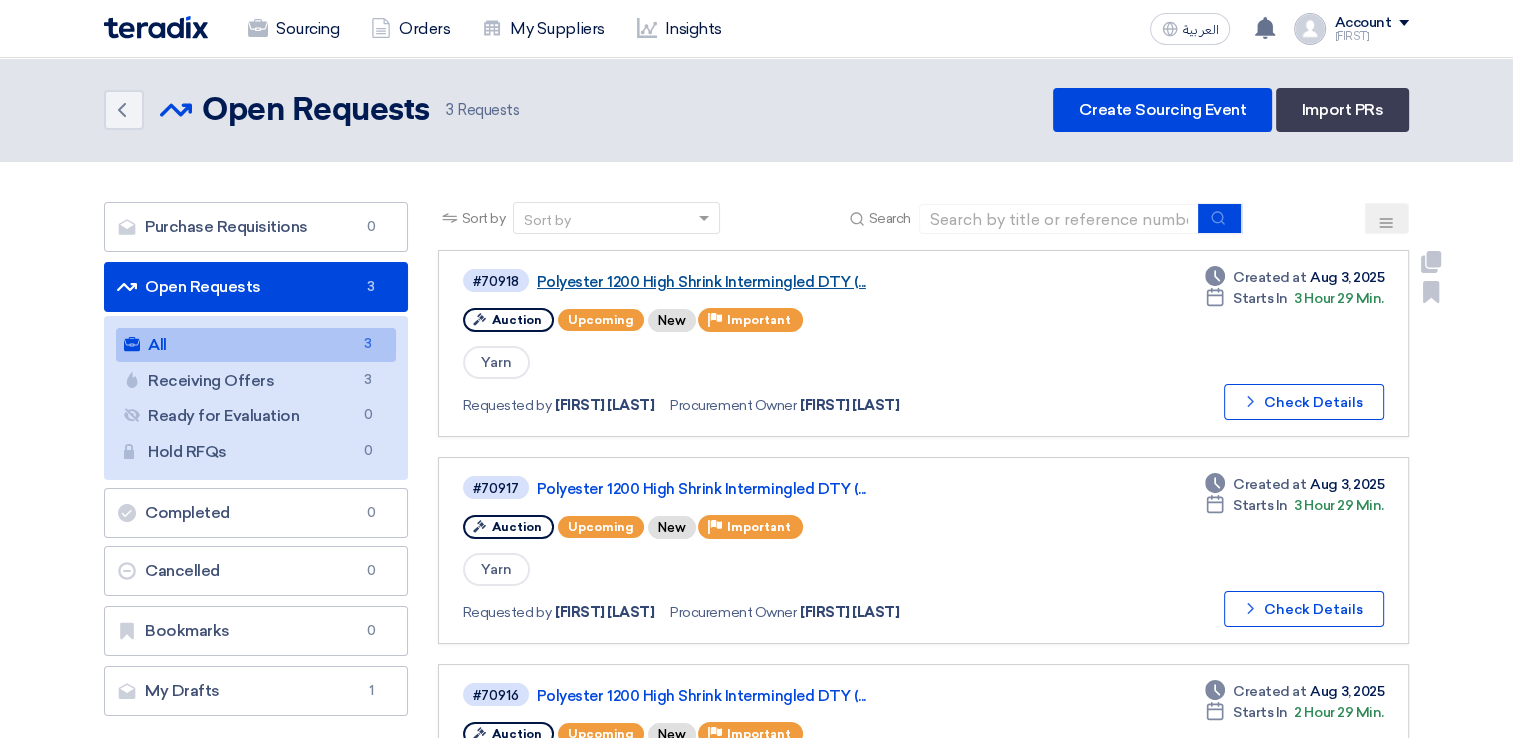 click on "Polyester 1200 High Shrink Intermingled DTY (..." 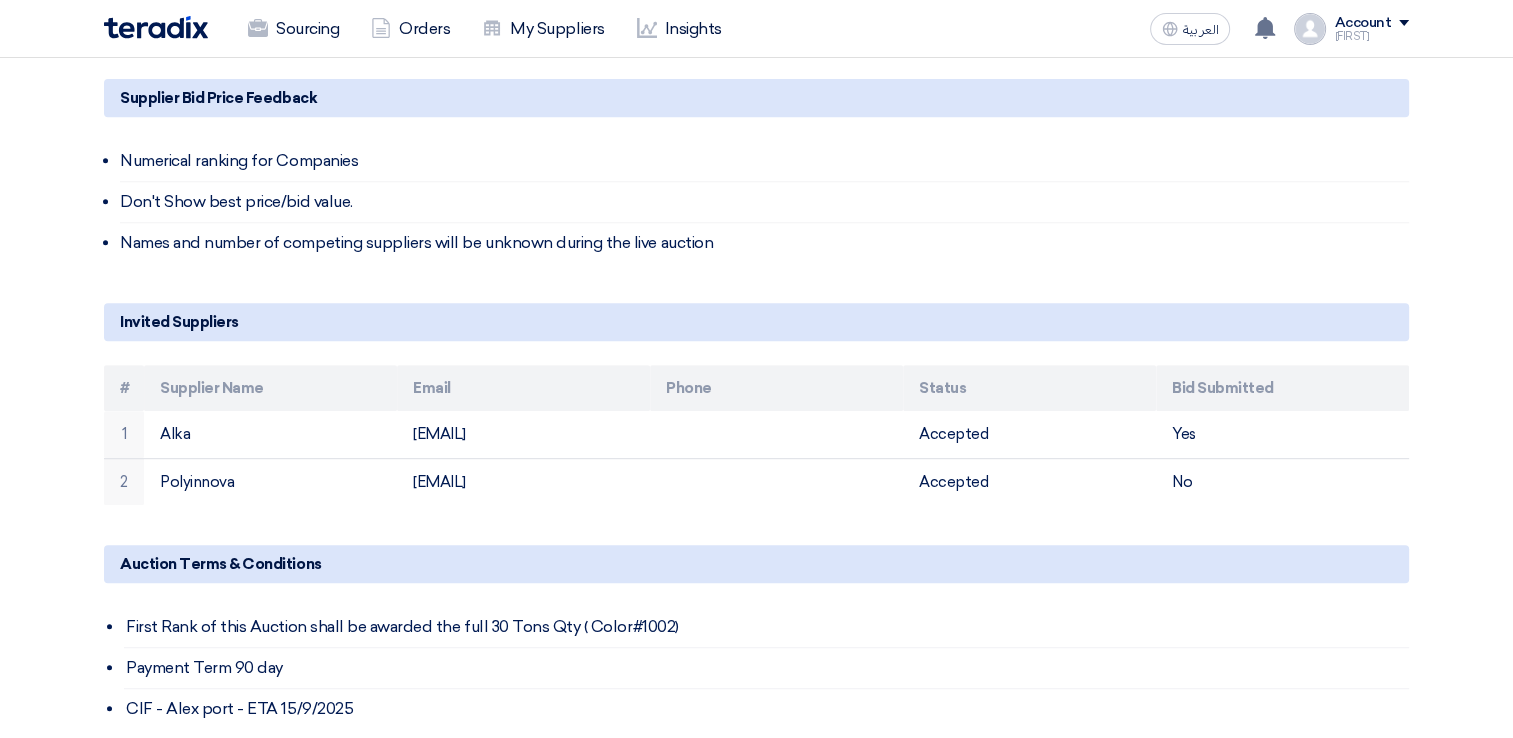 scroll, scrollTop: 1000, scrollLeft: 0, axis: vertical 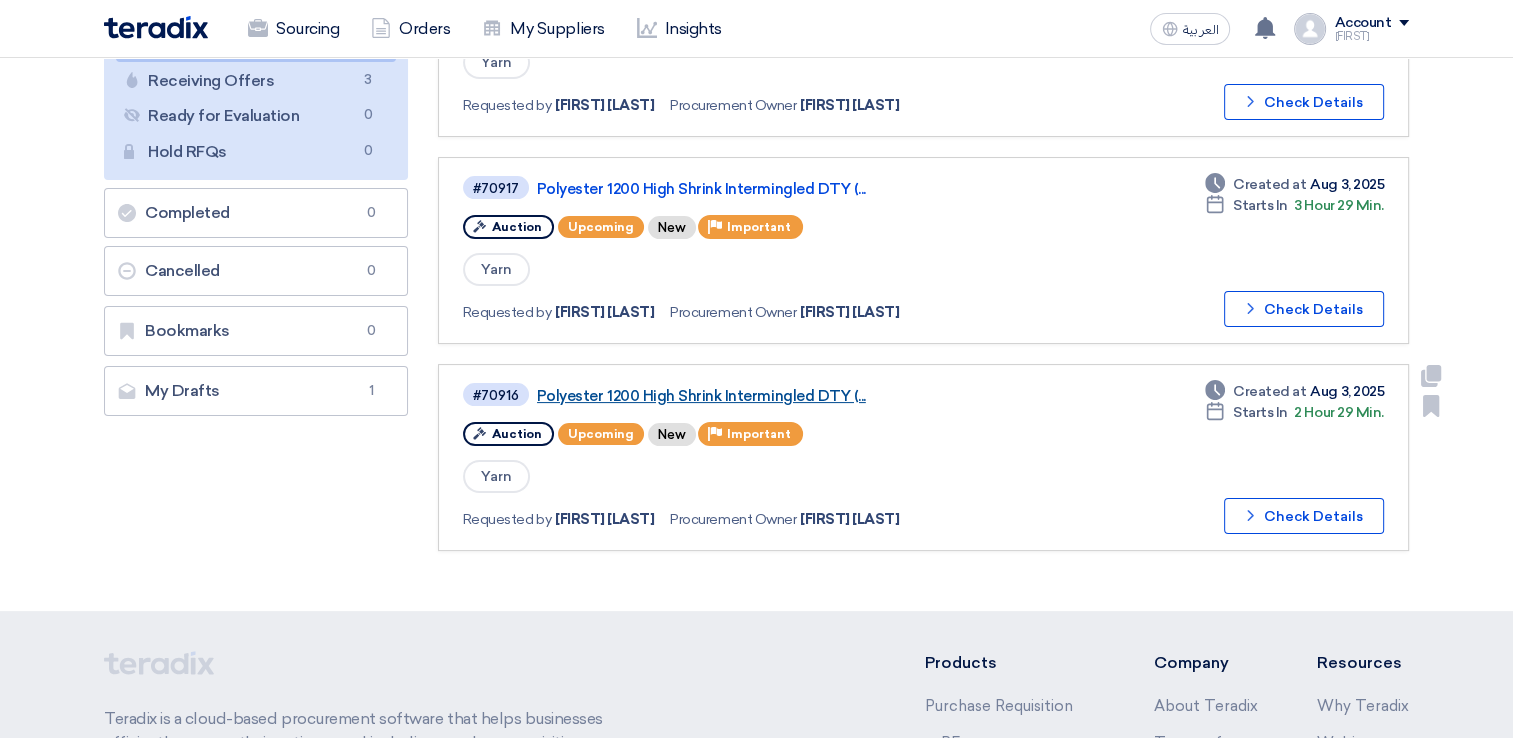 click on "Polyester 1200 High Shrink Intermingled DTY (..." 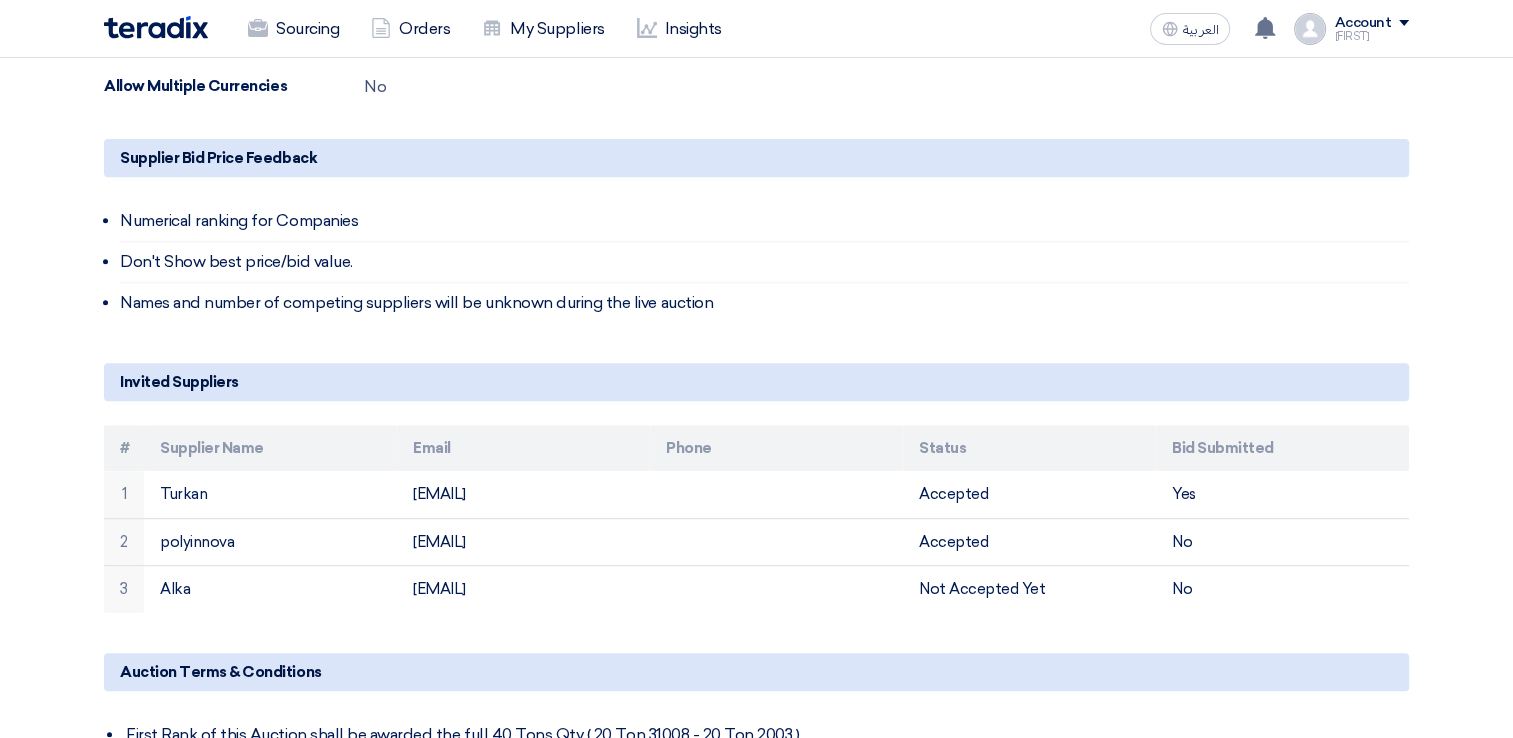 scroll, scrollTop: 1100, scrollLeft: 0, axis: vertical 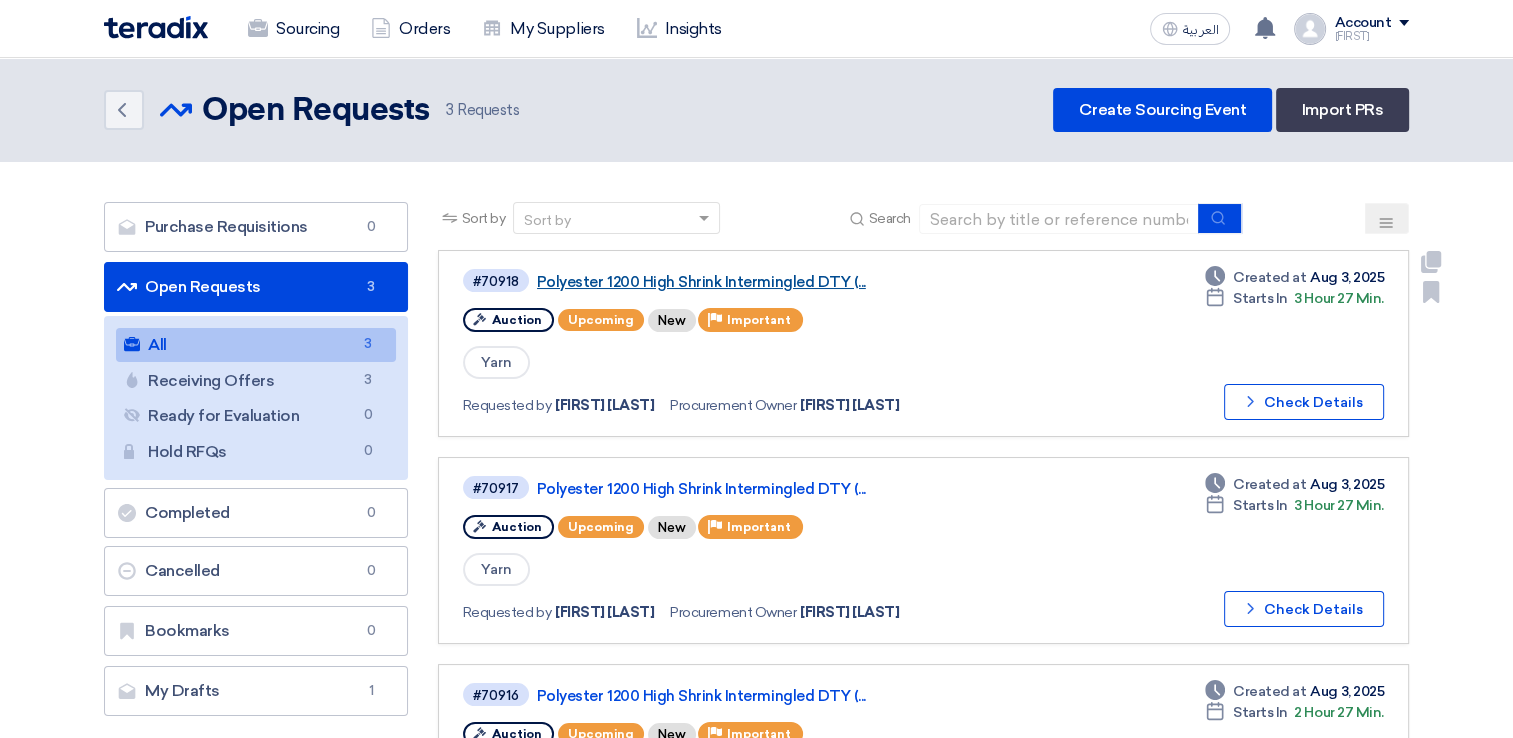 click on "Polyester 1200 High Shrink Intermingled DTY (..." 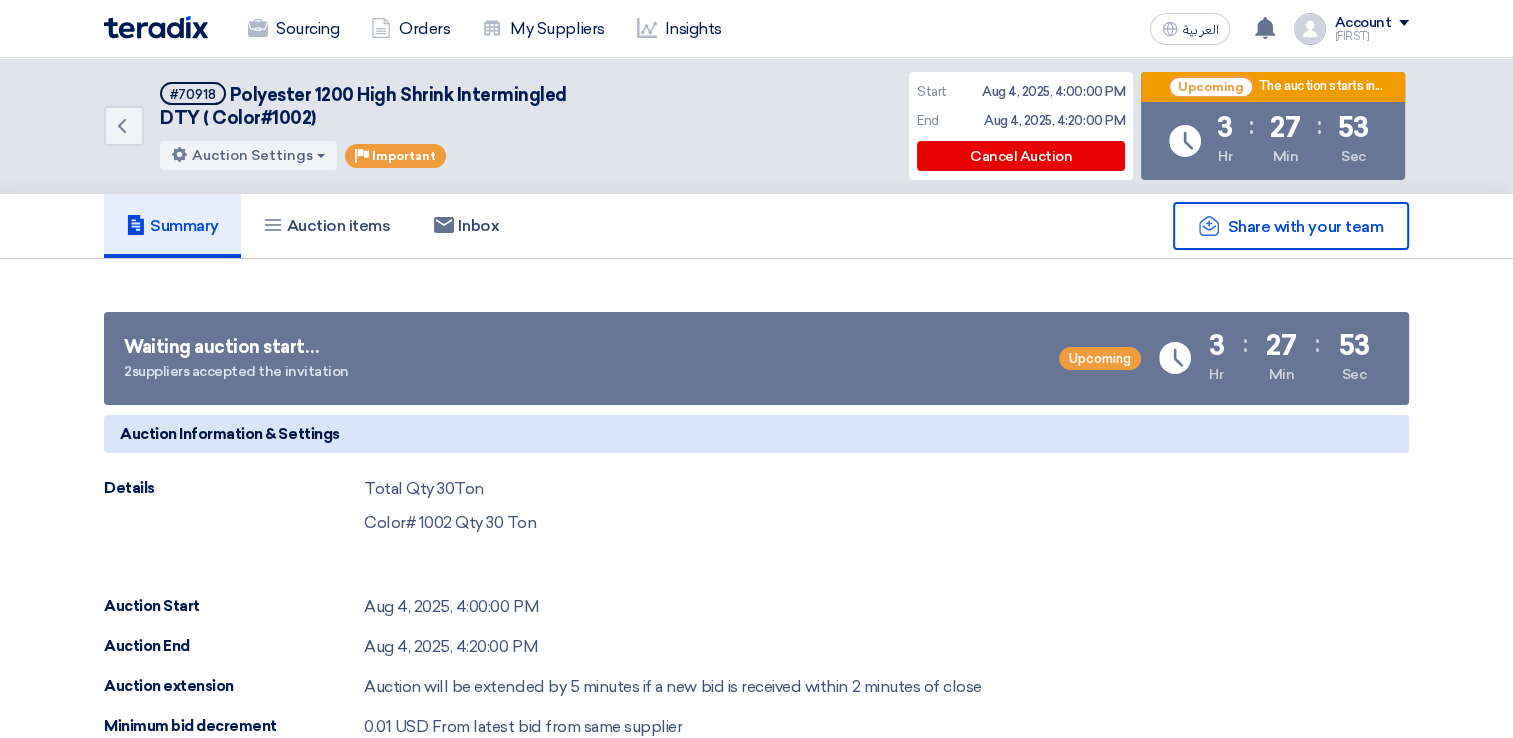 scroll, scrollTop: 700, scrollLeft: 0, axis: vertical 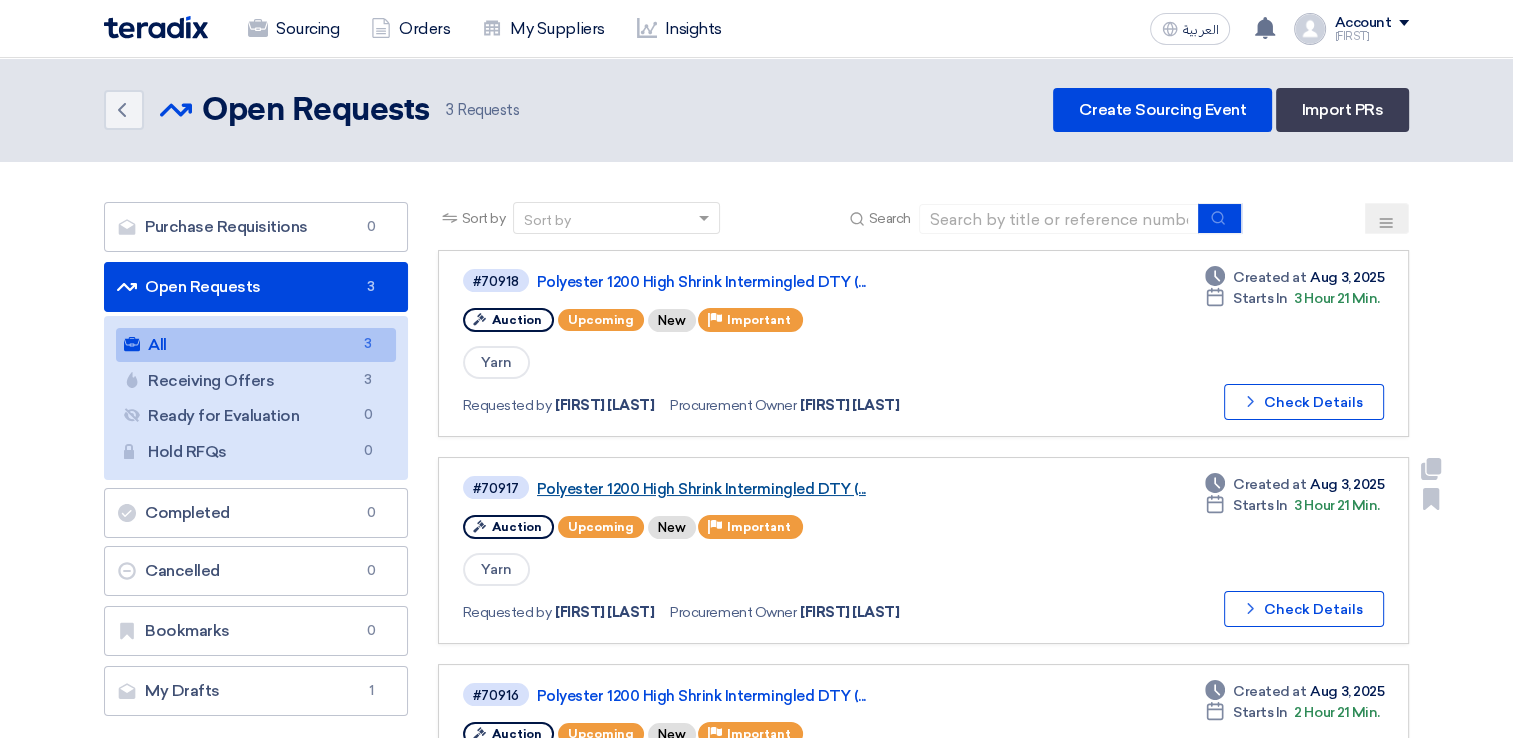 click on "Polyester 1200 High Shrink Intermingled DTY (..." 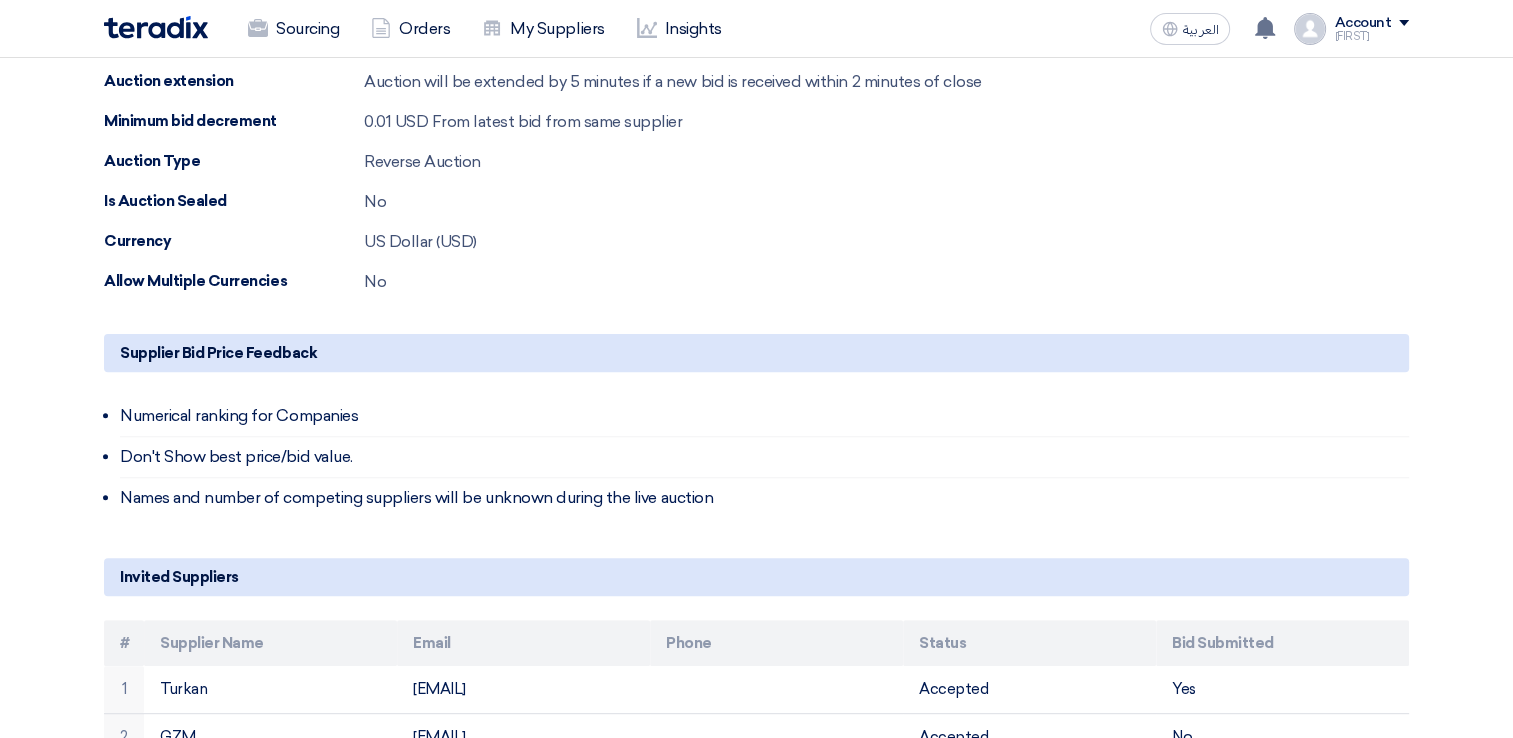 scroll, scrollTop: 1200, scrollLeft: 0, axis: vertical 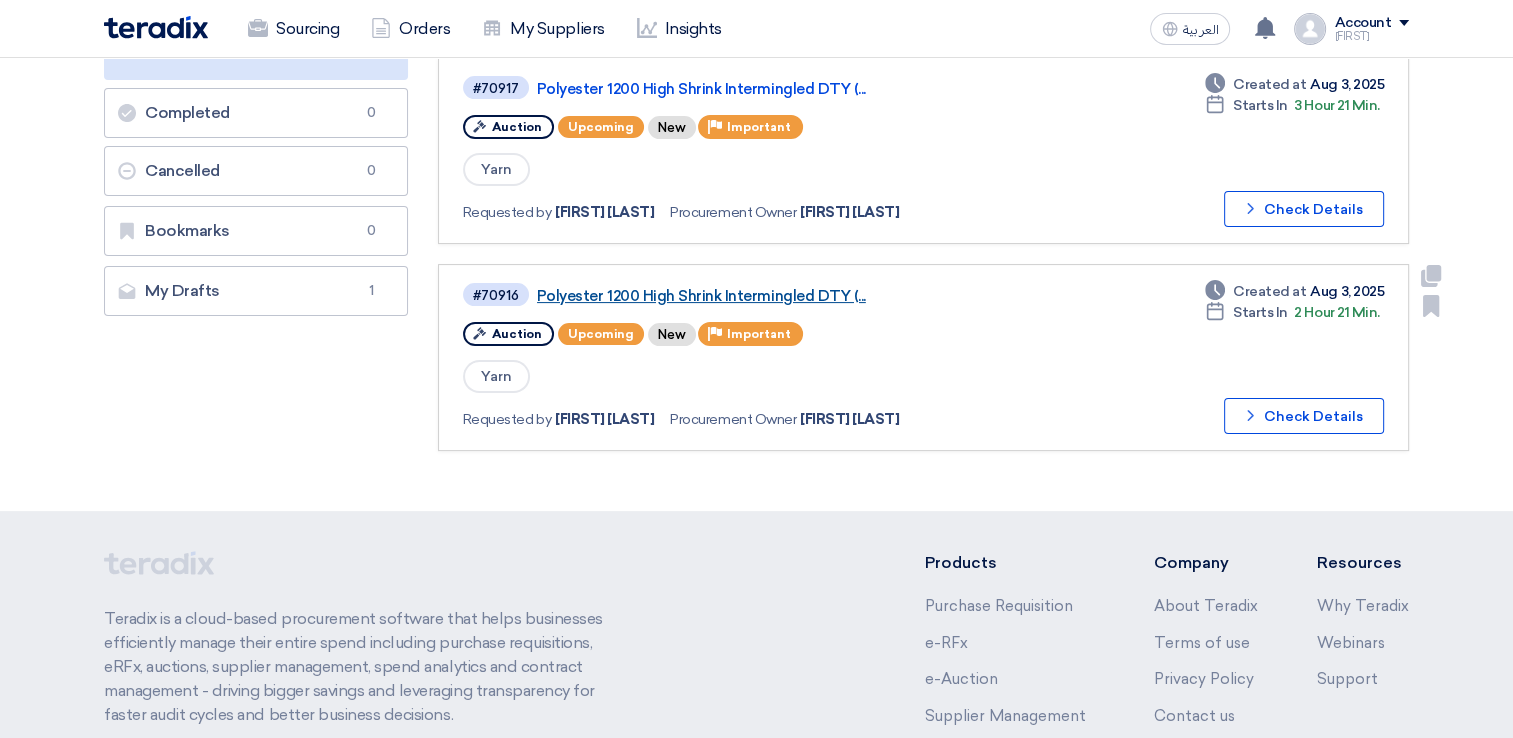click on "Polyester 1200 High Shrink Intermingled DTY (..." 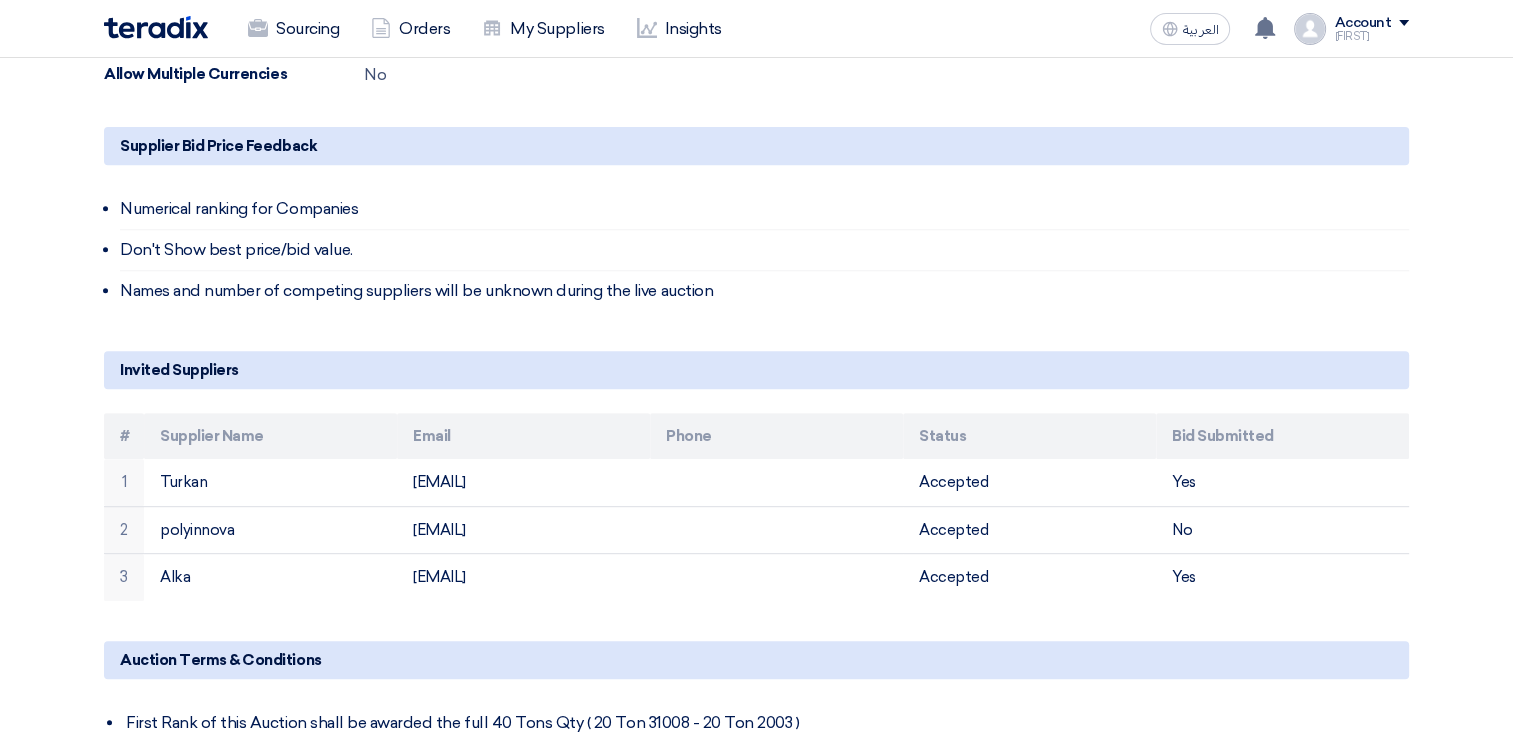 scroll, scrollTop: 900, scrollLeft: 0, axis: vertical 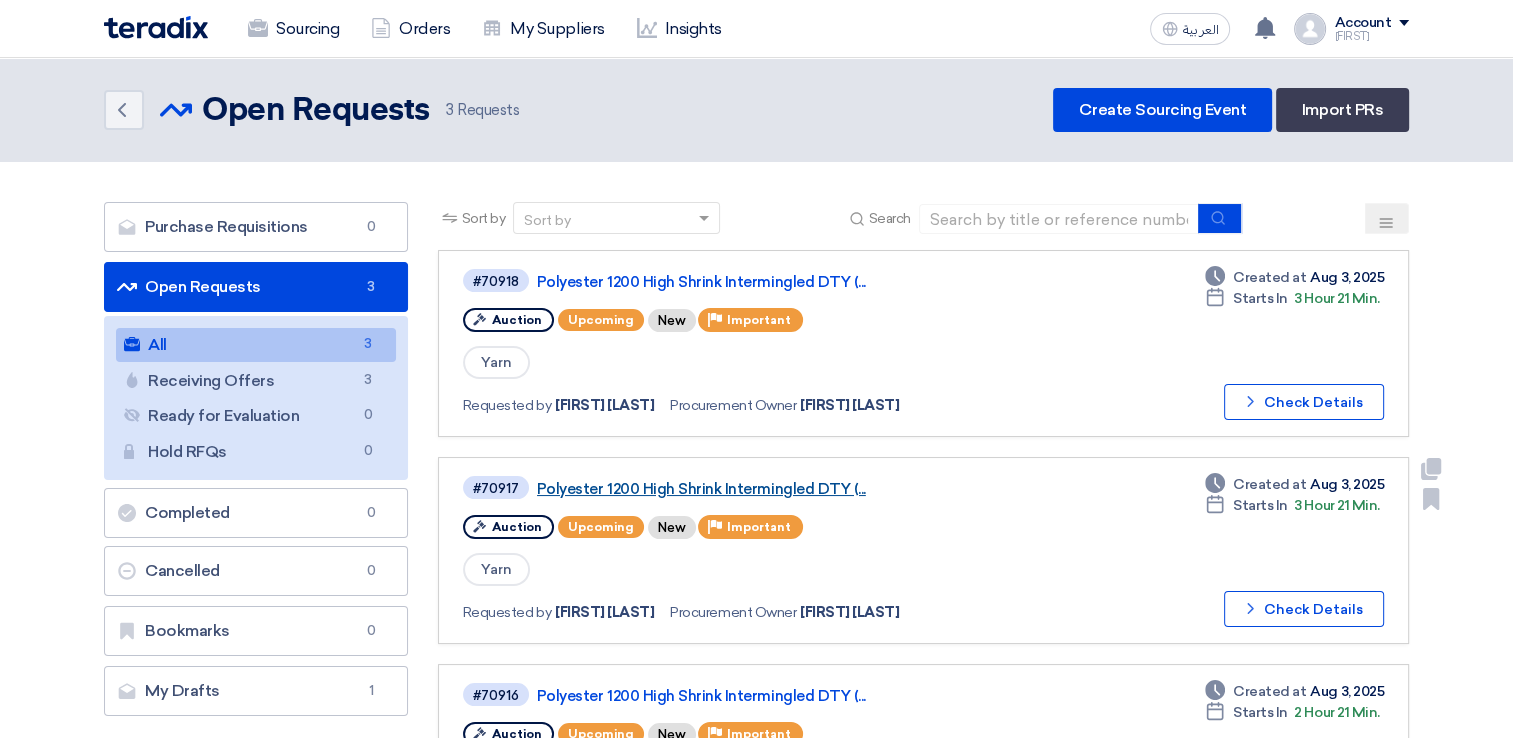 click on "Polyester 1200 High Shrink Intermingled DTY (..." 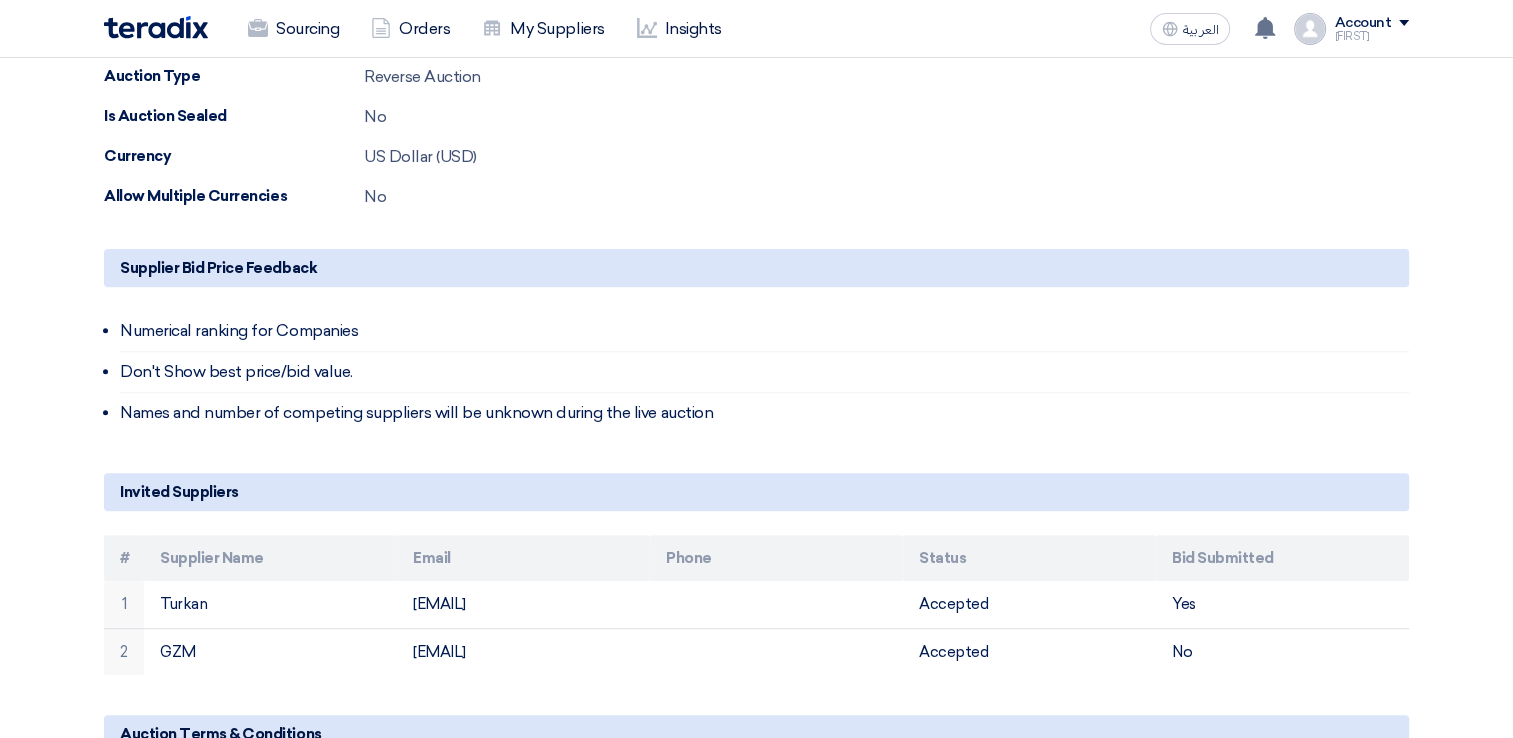 scroll, scrollTop: 900, scrollLeft: 0, axis: vertical 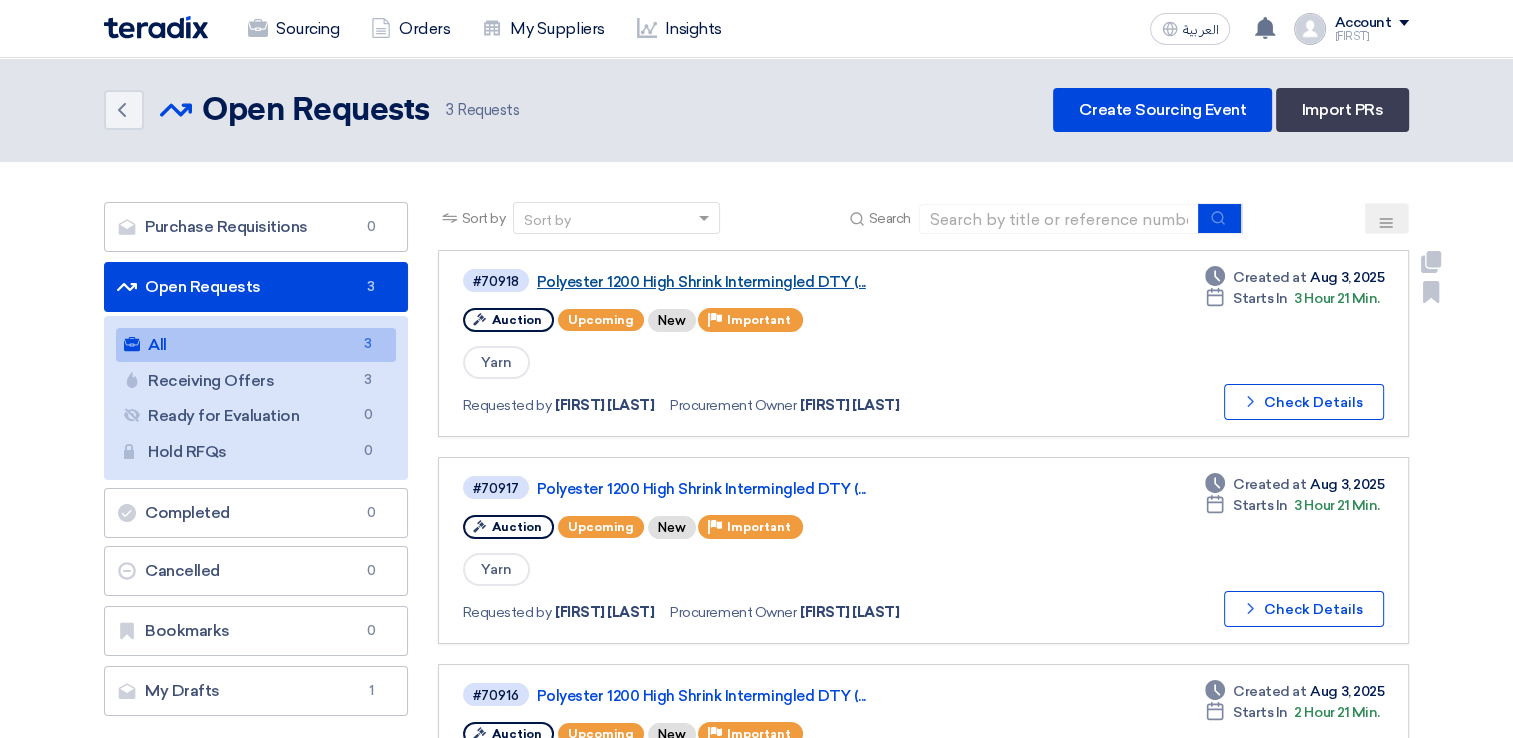 click on "Polyester 1200 High Shrink Intermingled DTY (..." 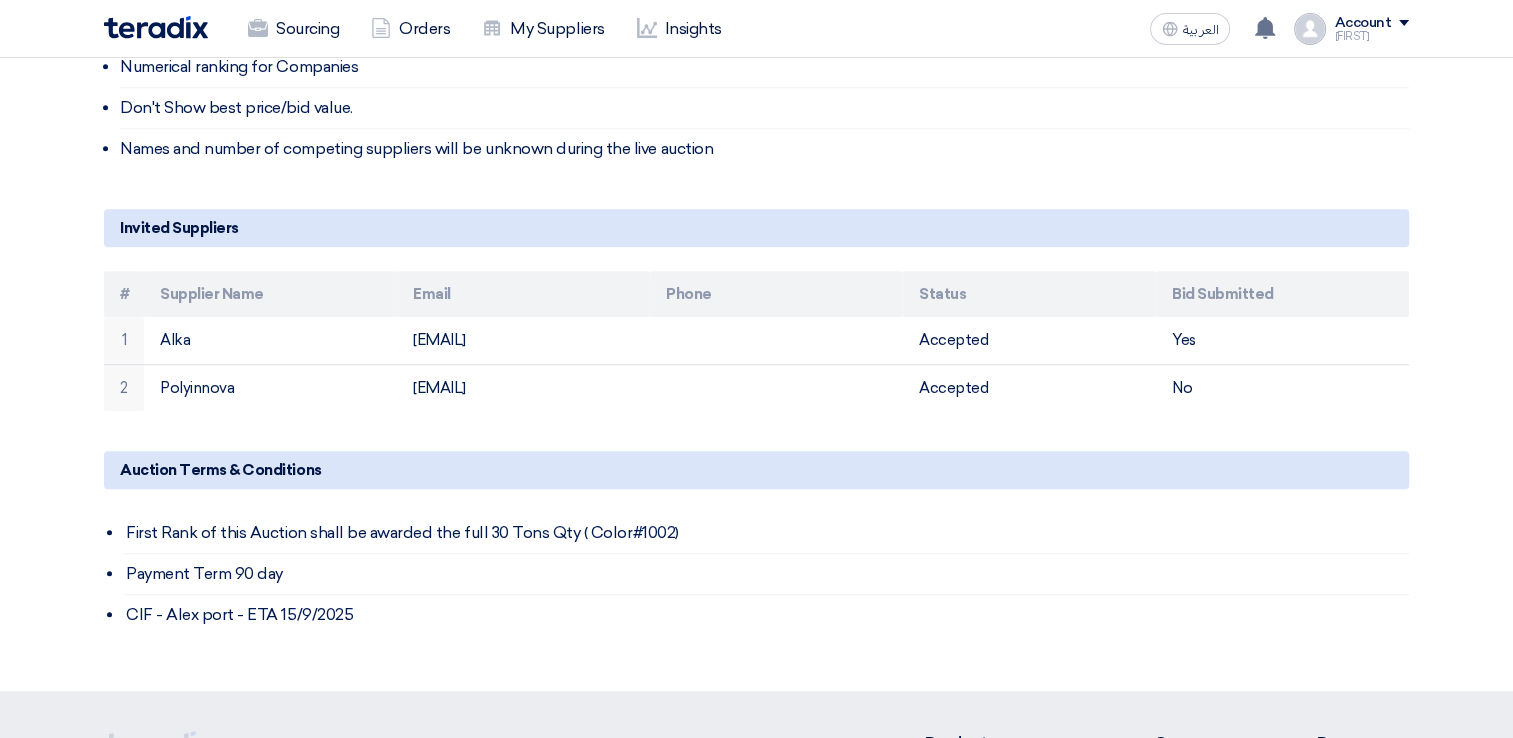 scroll, scrollTop: 800, scrollLeft: 0, axis: vertical 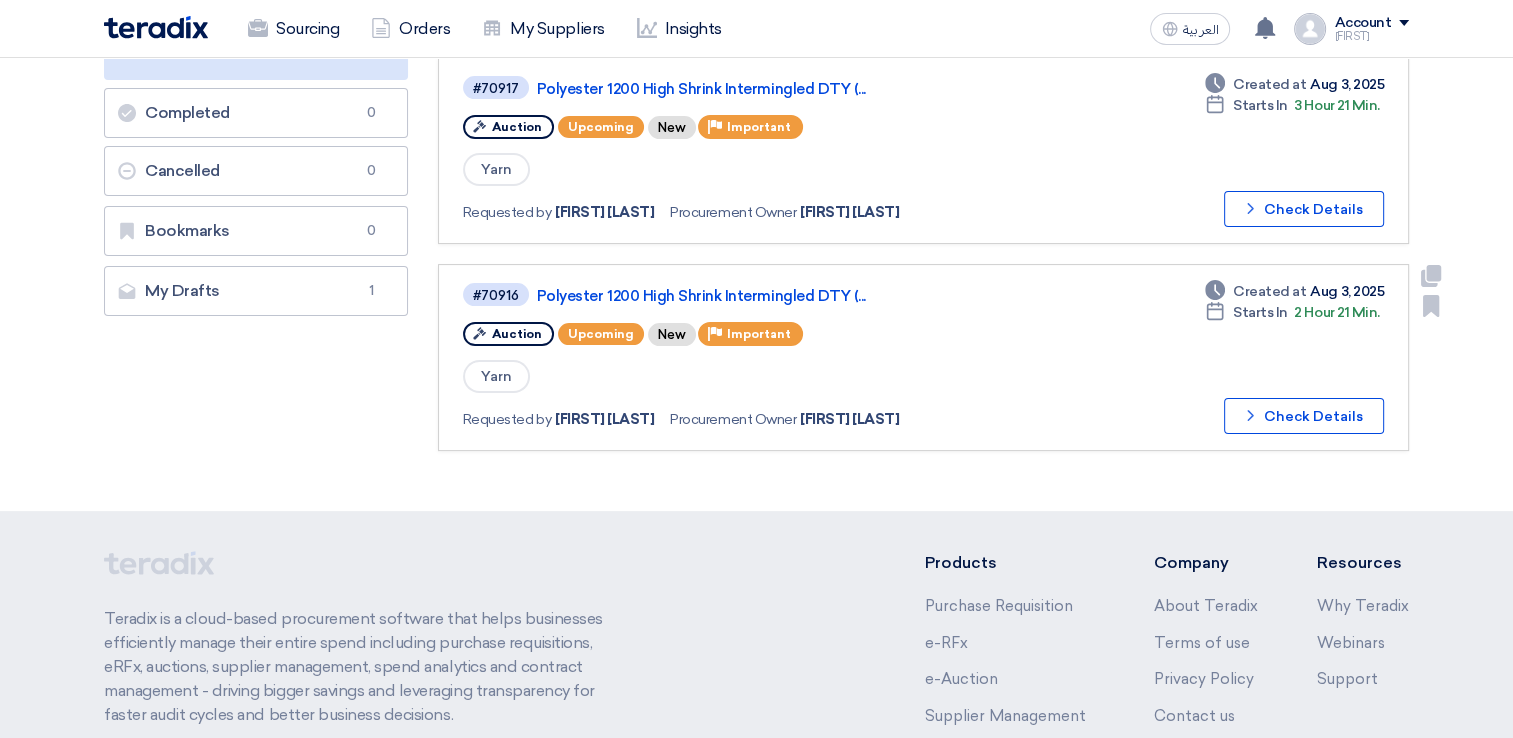 click on "Procurement Owner" 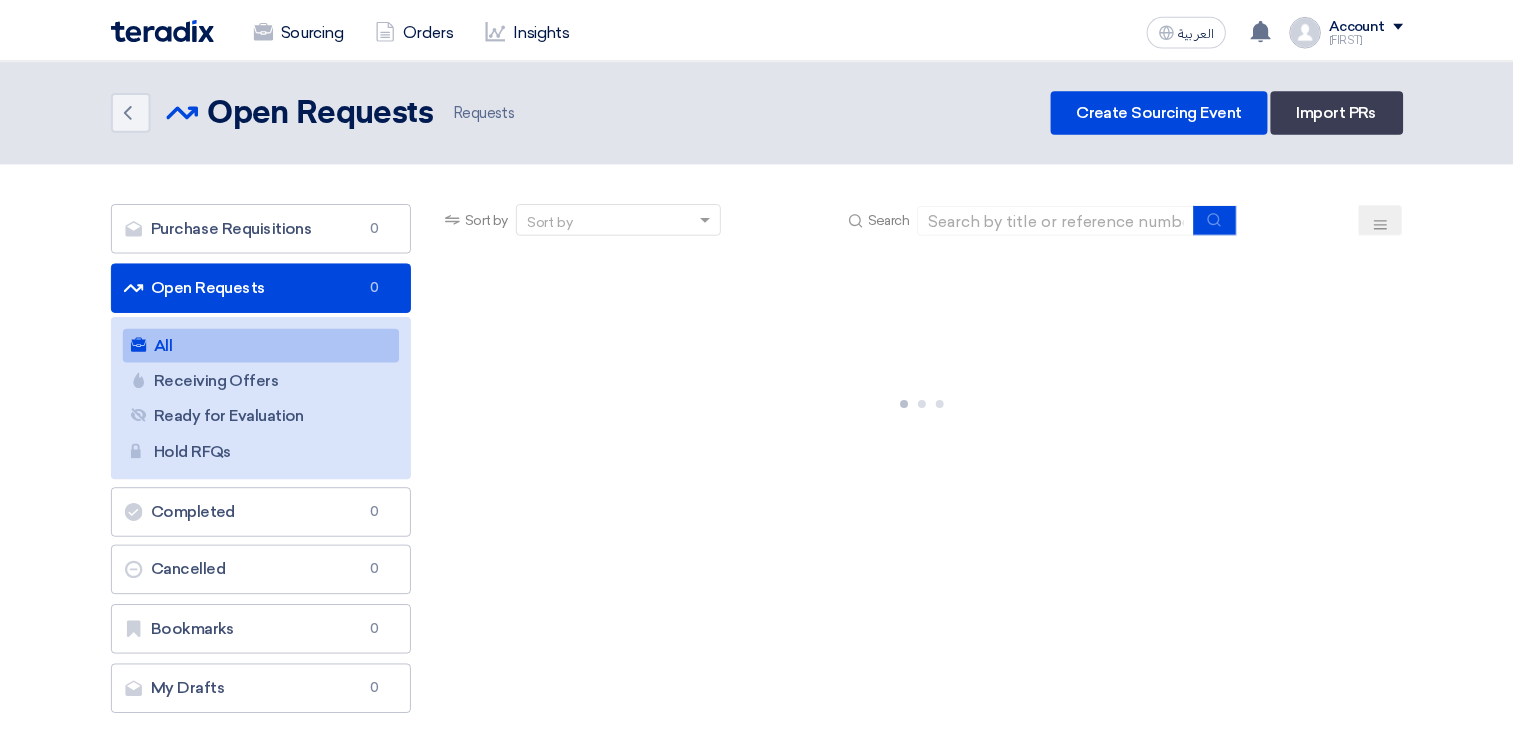 scroll, scrollTop: 0, scrollLeft: 0, axis: both 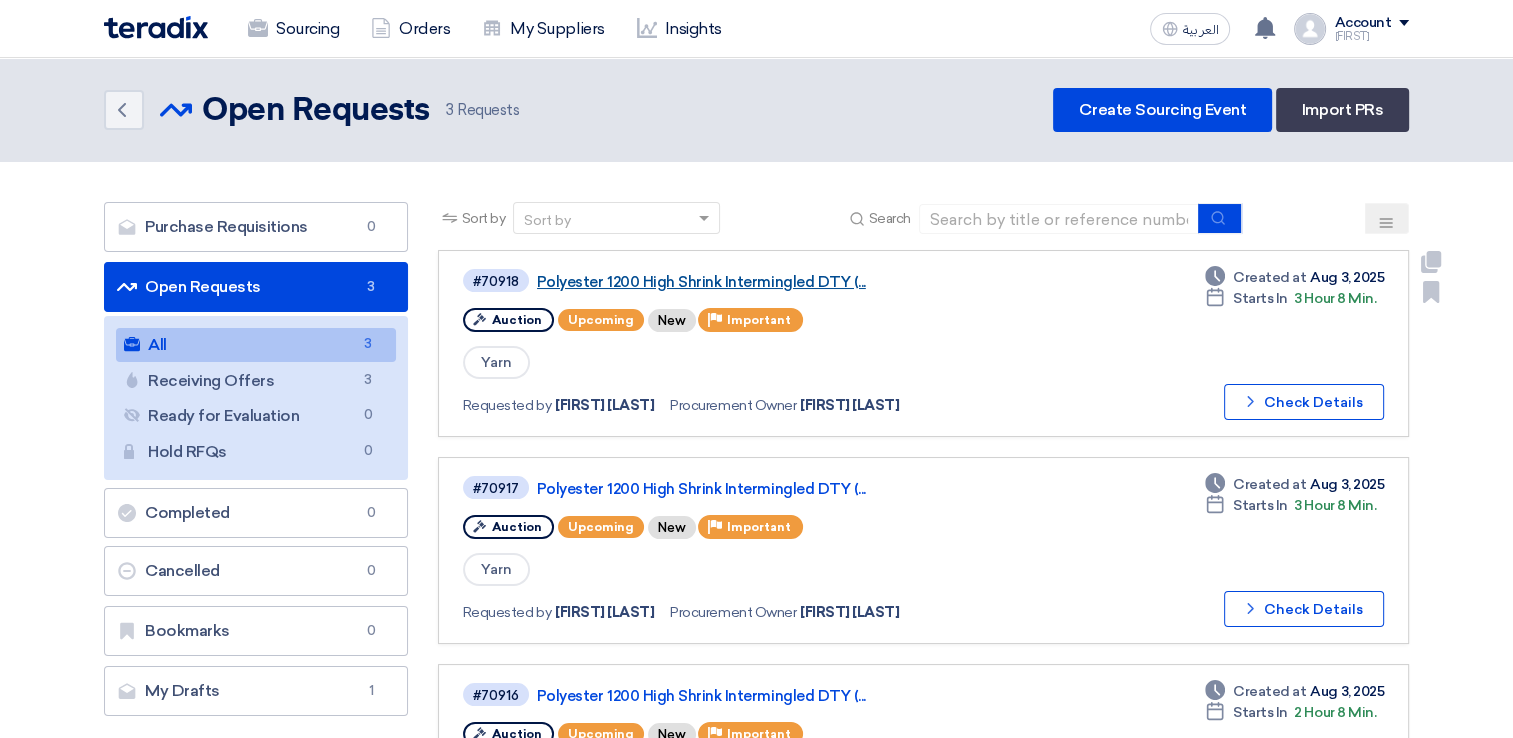 click on "Polyester 1200 High Shrink Intermingled DTY (..." 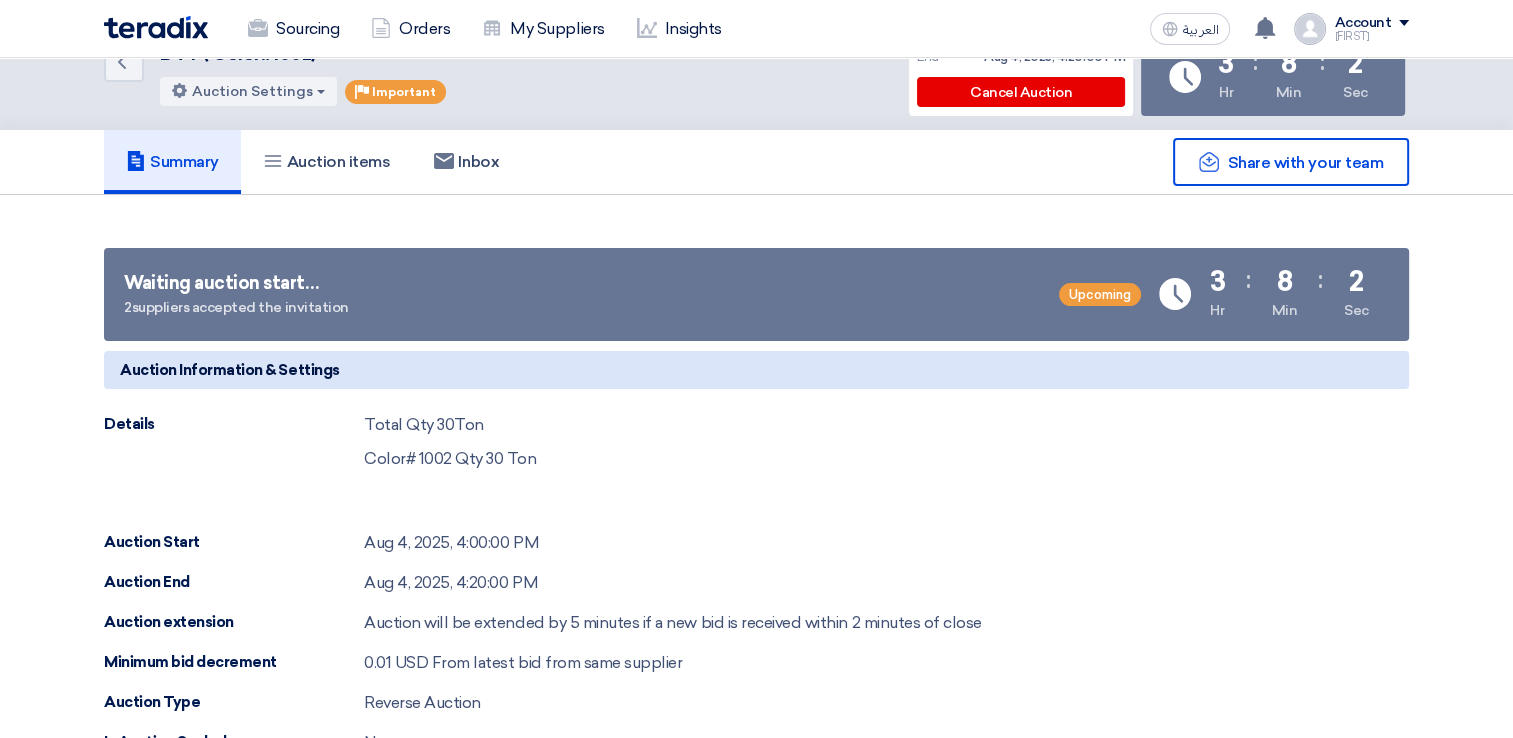scroll, scrollTop: 0, scrollLeft: 0, axis: both 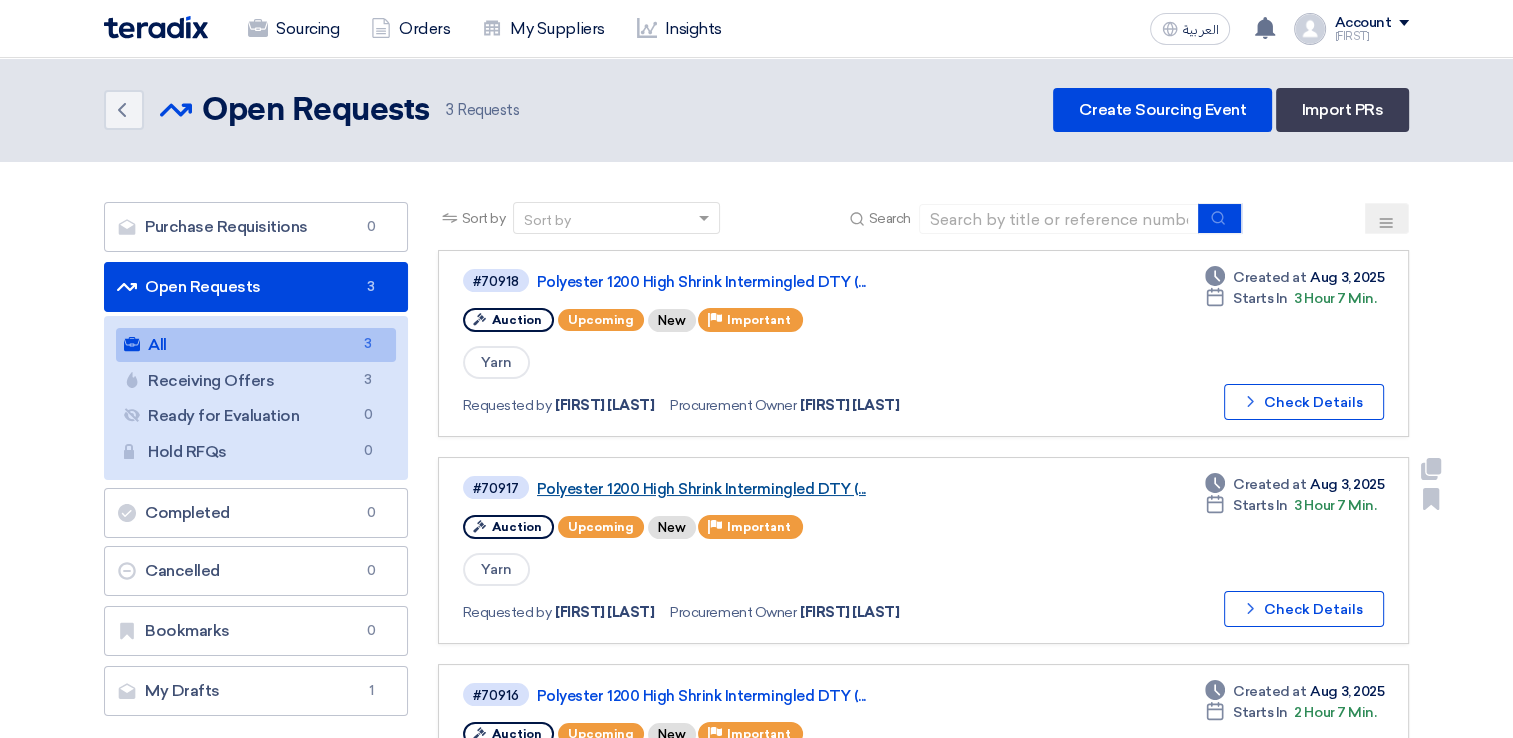 click on "Polyester 1200 High Shrink Intermingled DTY (..." 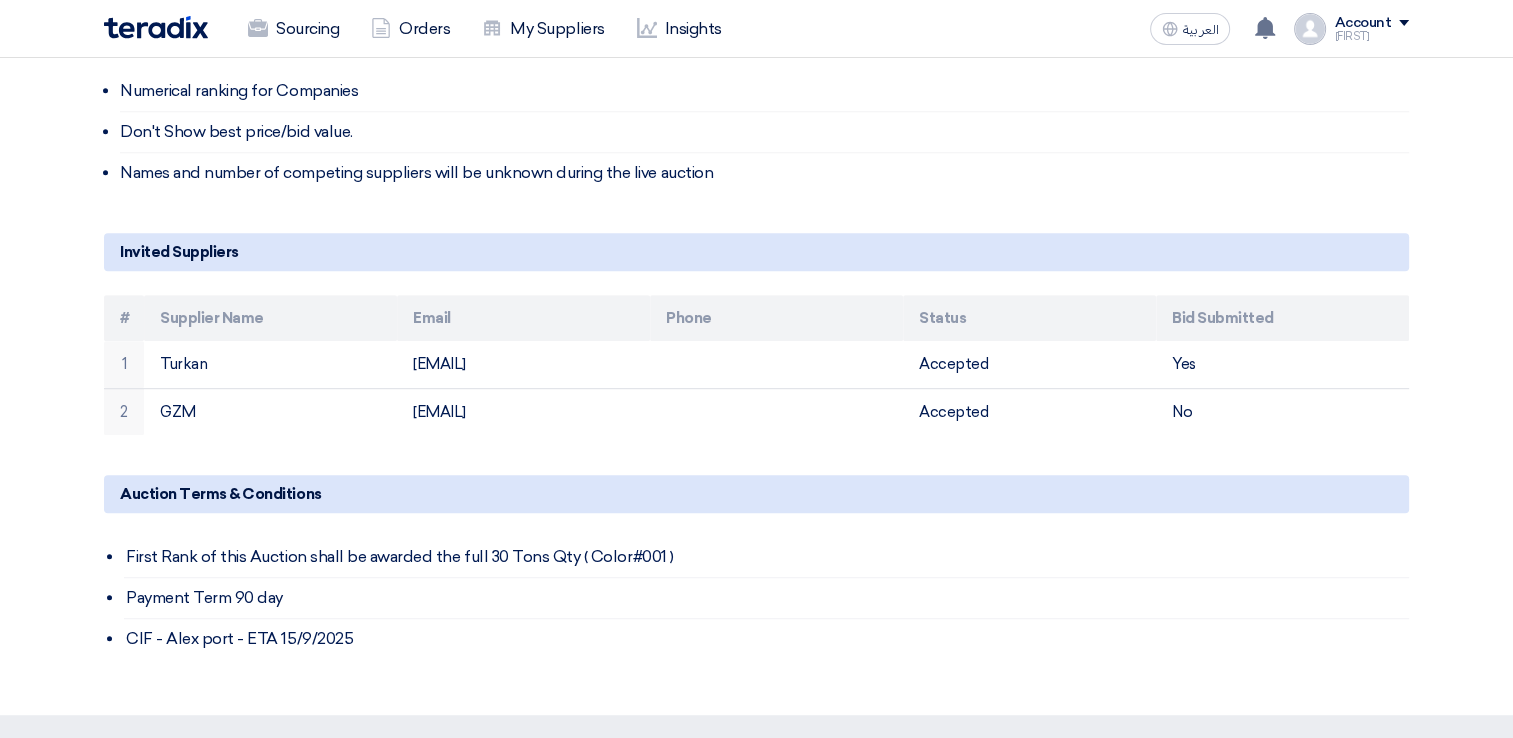 scroll, scrollTop: 1100, scrollLeft: 0, axis: vertical 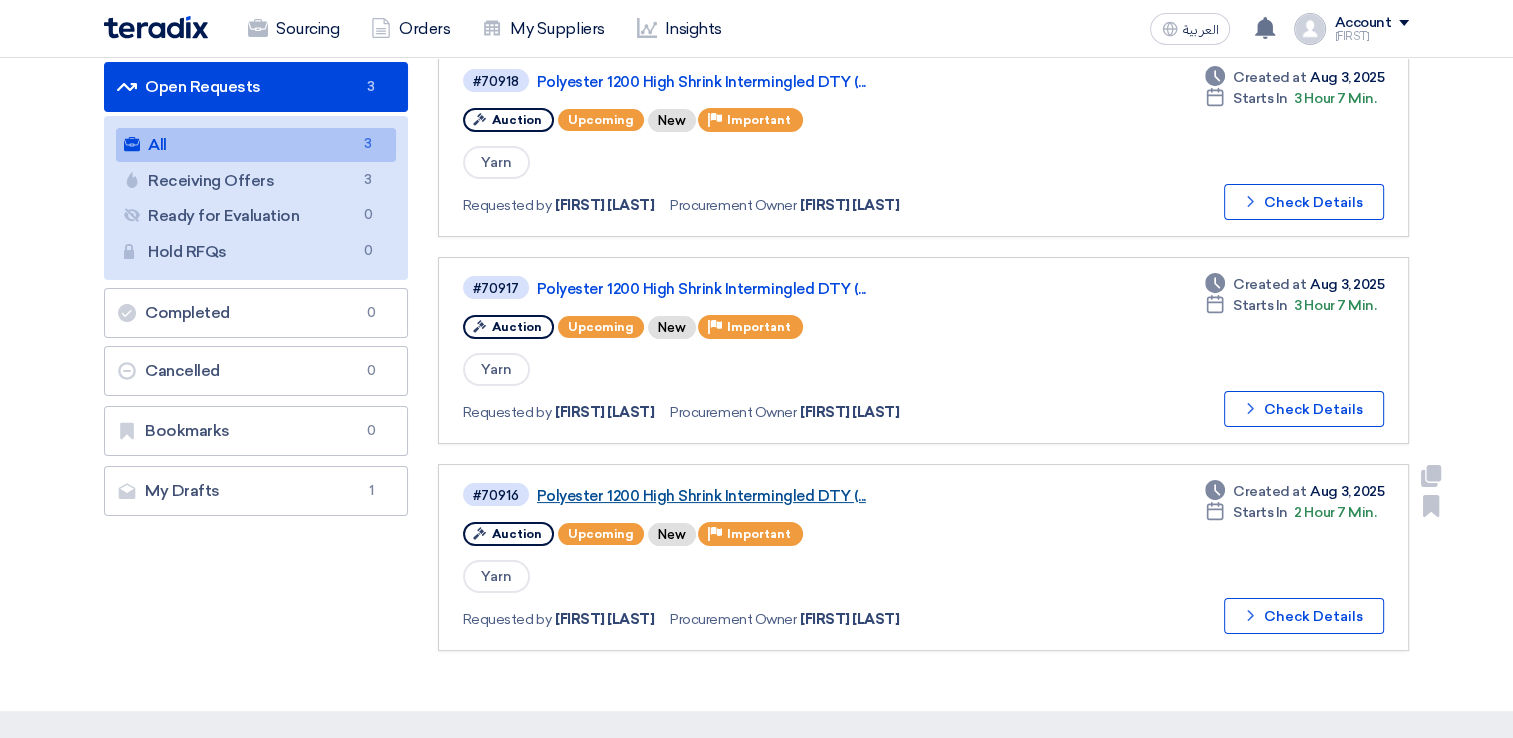 click on "Polyester 1200 High Shrink Intermingled DTY (..." 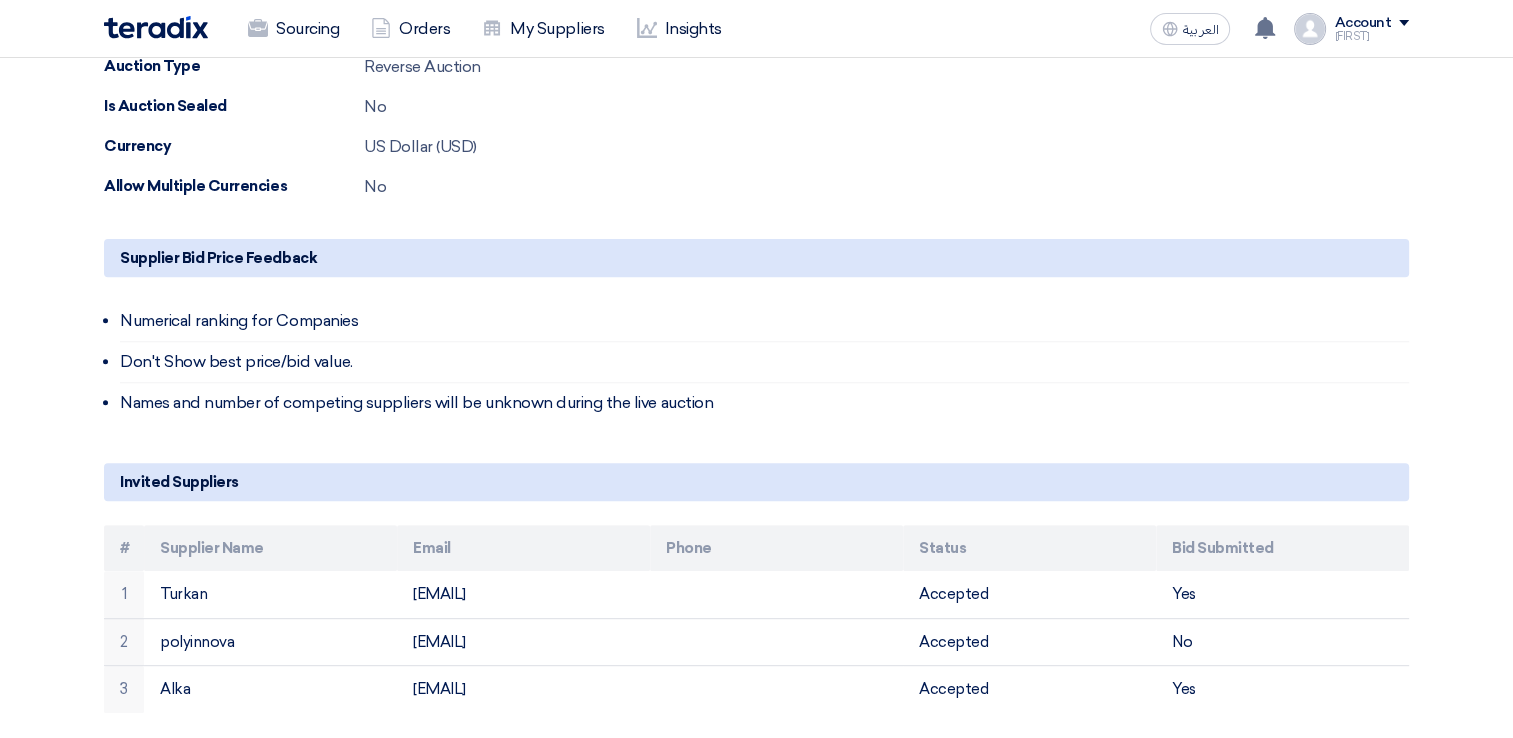 scroll, scrollTop: 1000, scrollLeft: 0, axis: vertical 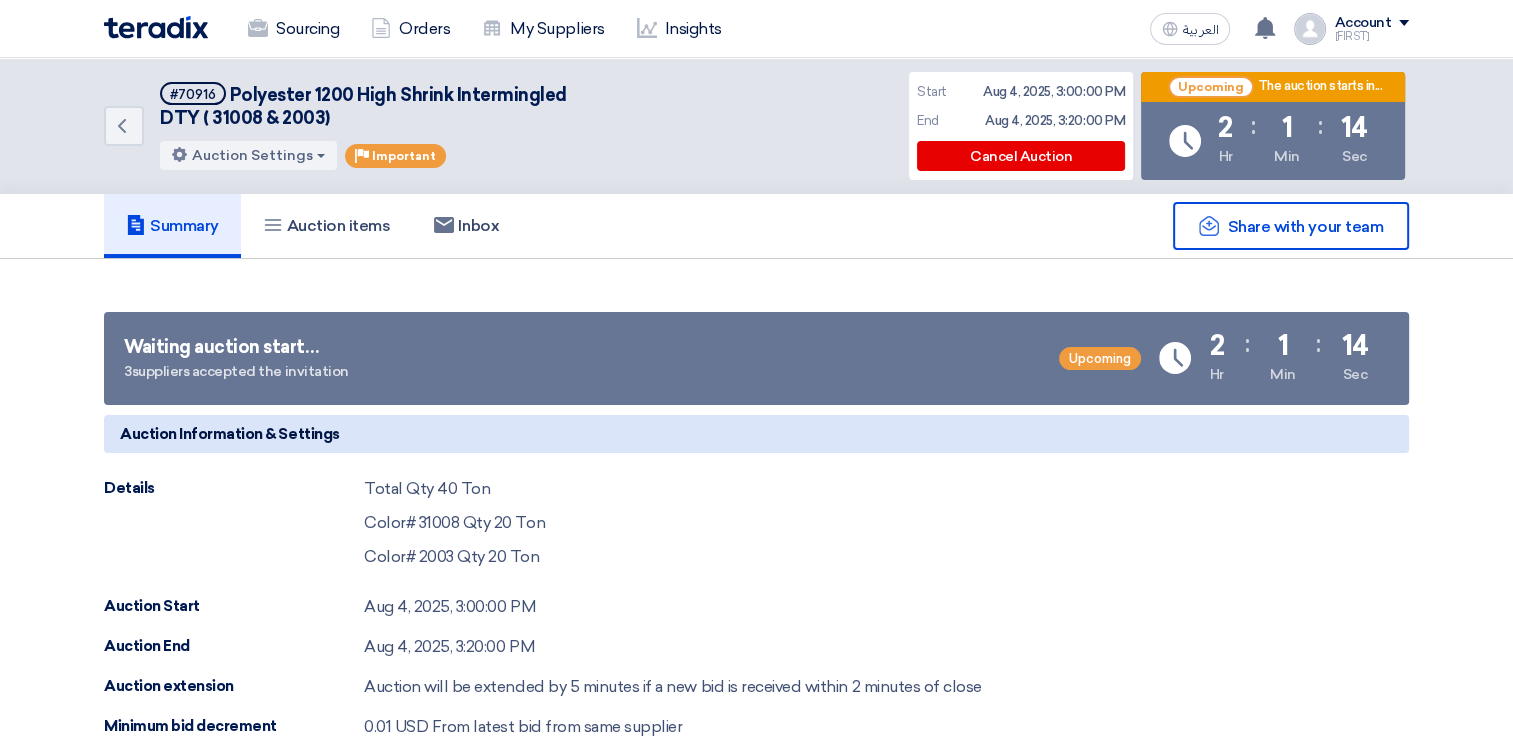 click on "Summary" 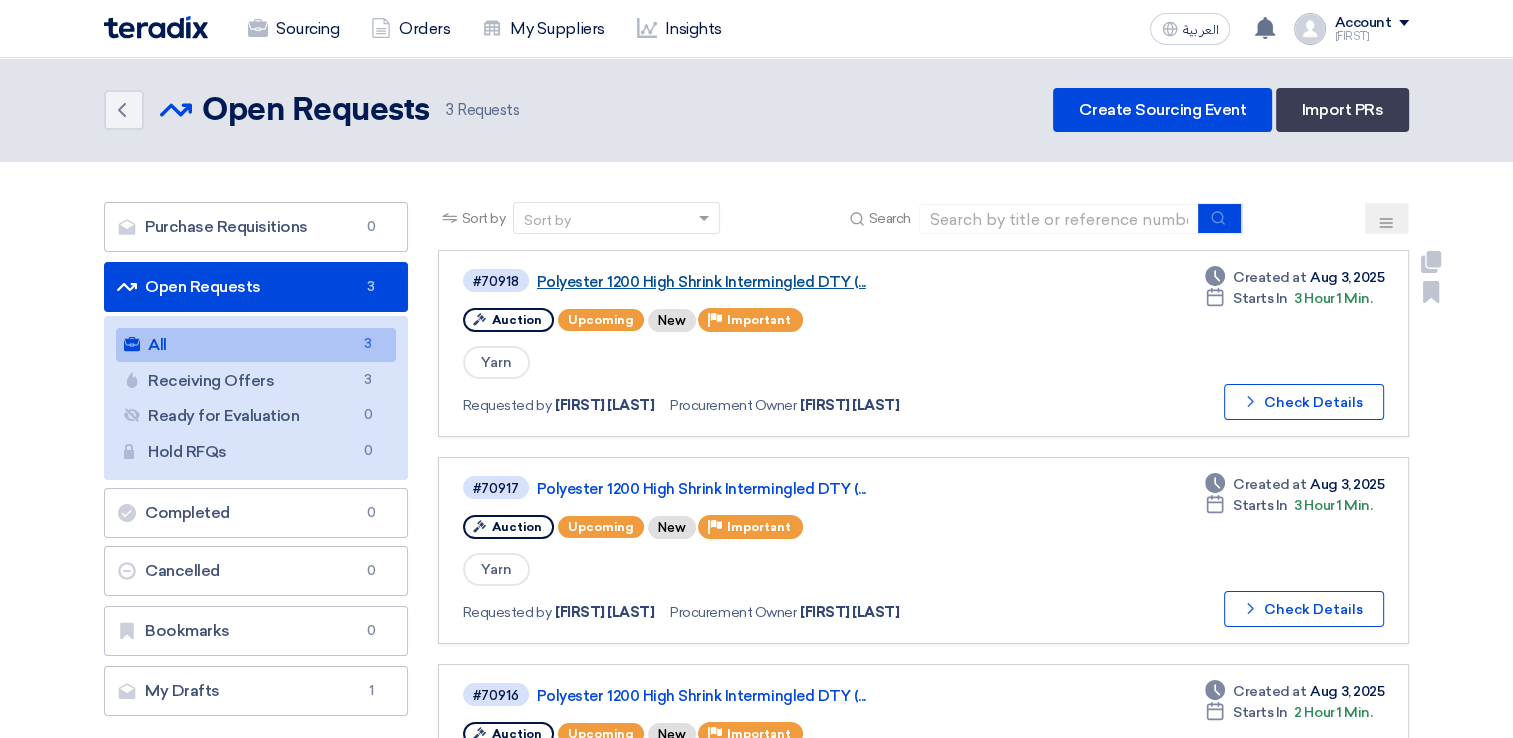 click on "Polyester 1200 High Shrink Intermingled DTY (..." 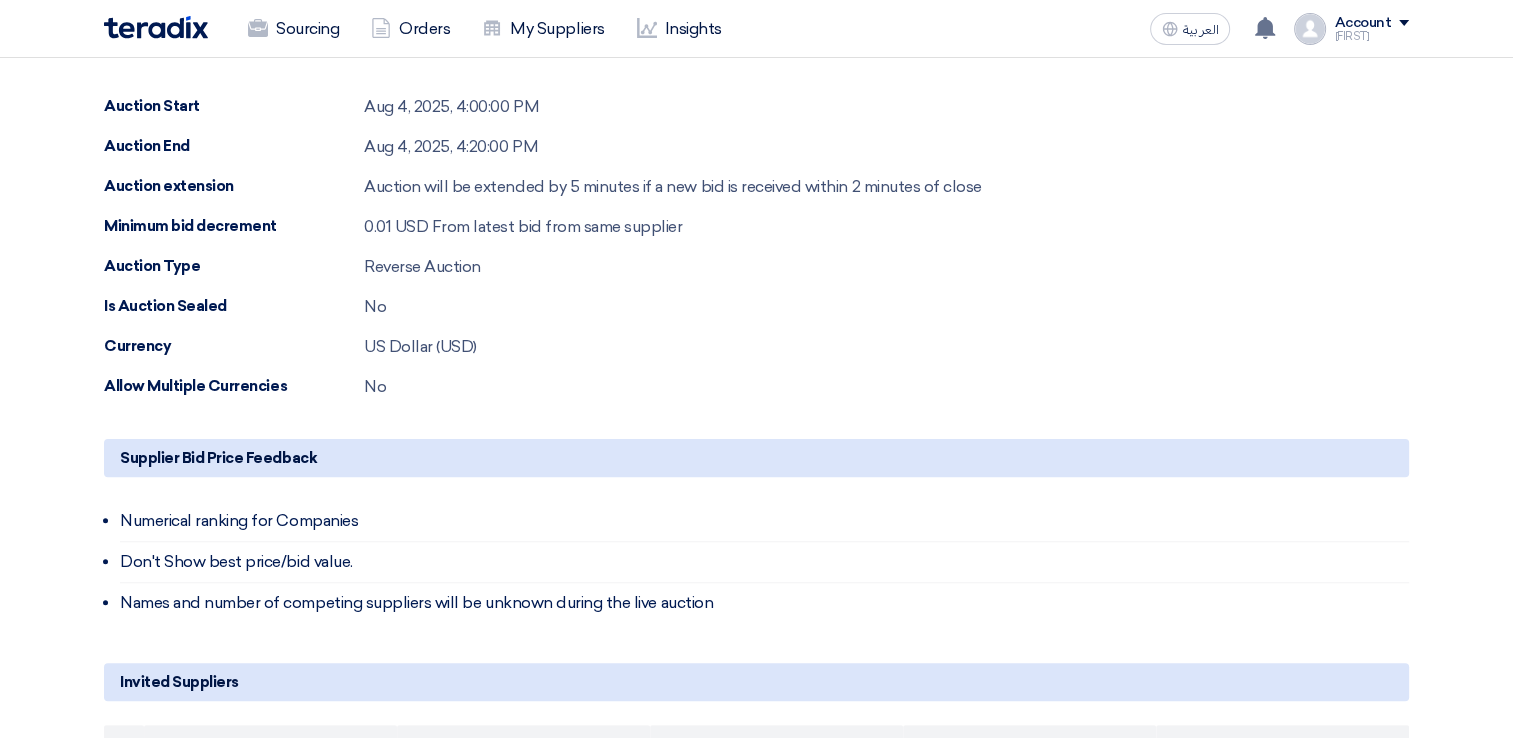 scroll, scrollTop: 900, scrollLeft: 0, axis: vertical 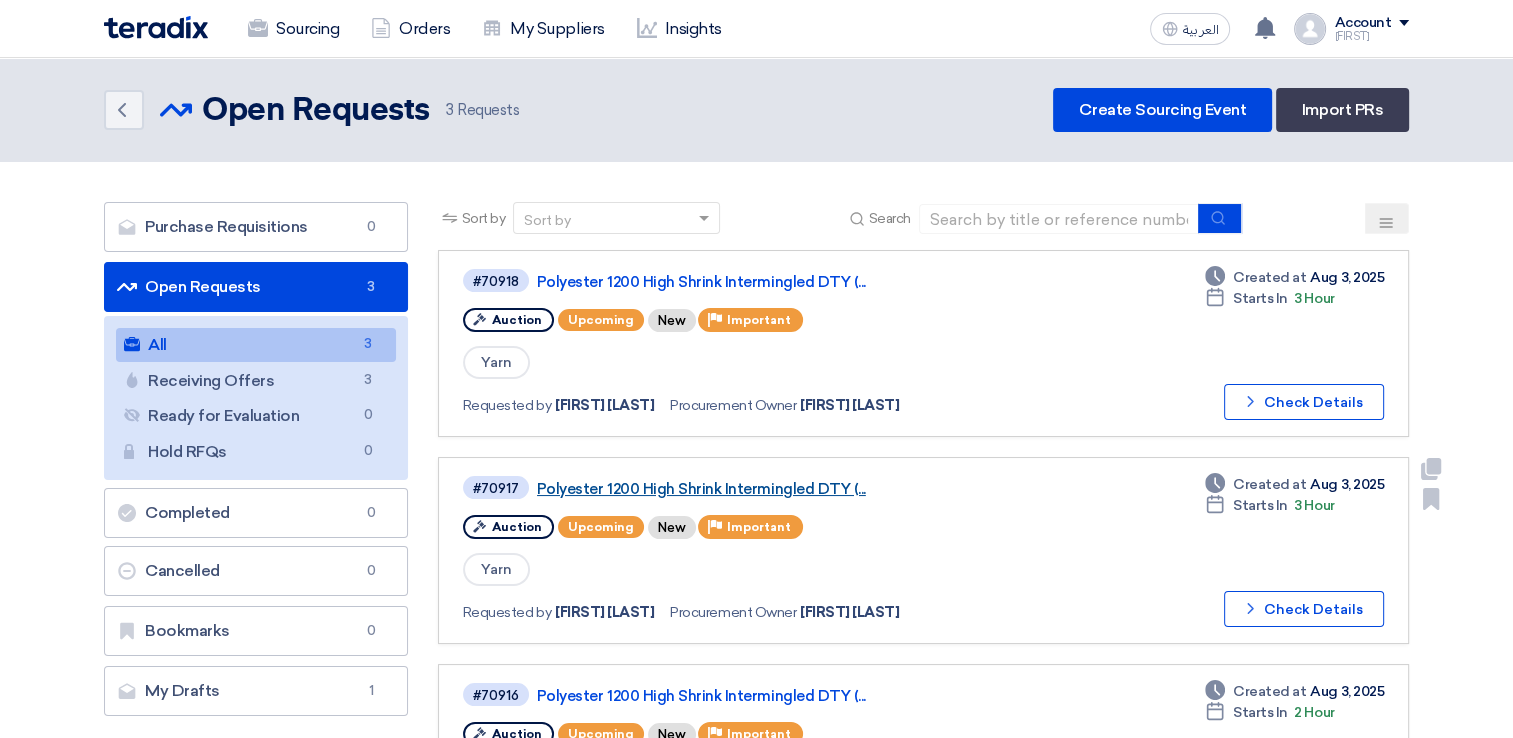 click on "Polyester 1200 High Shrink Intermingled DTY (..." 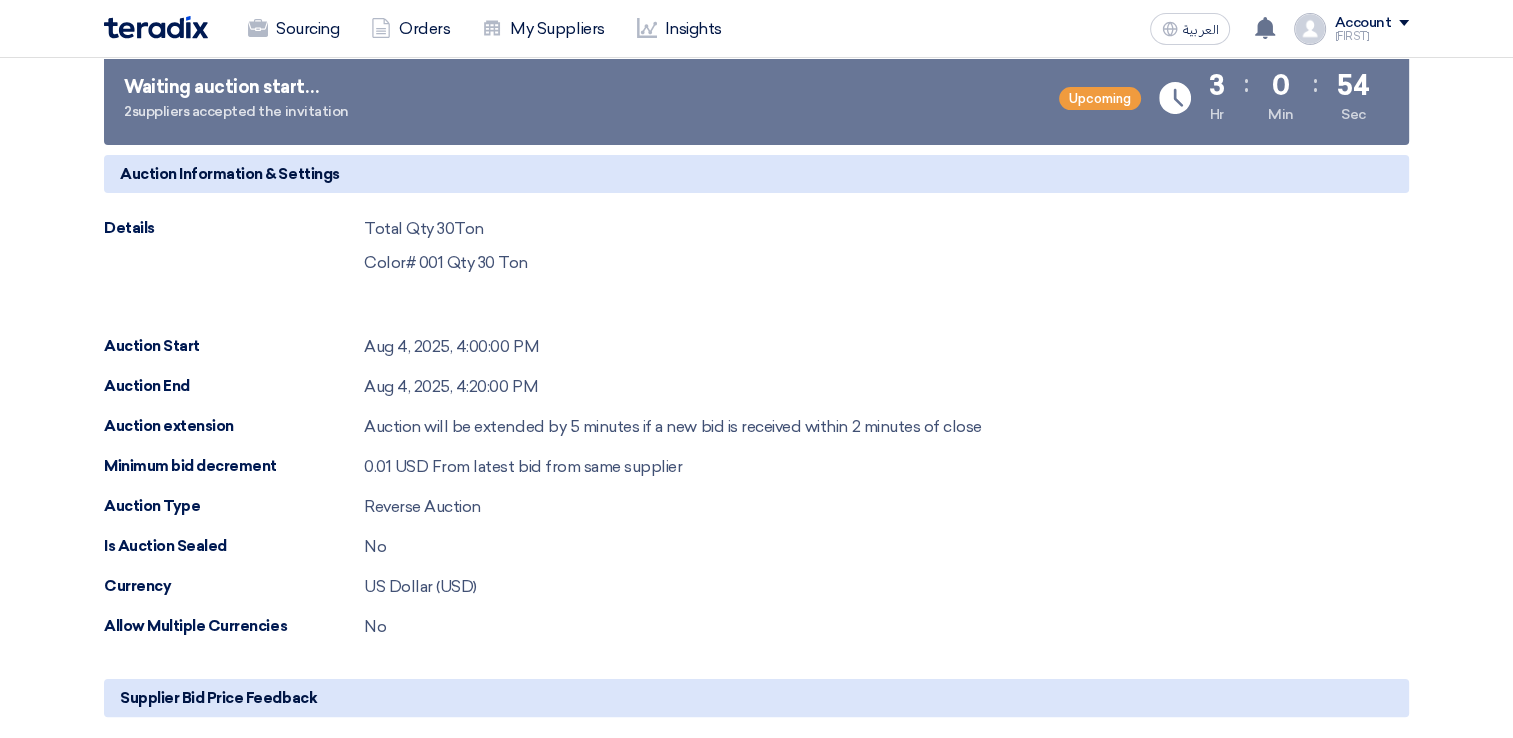 scroll, scrollTop: 700, scrollLeft: 0, axis: vertical 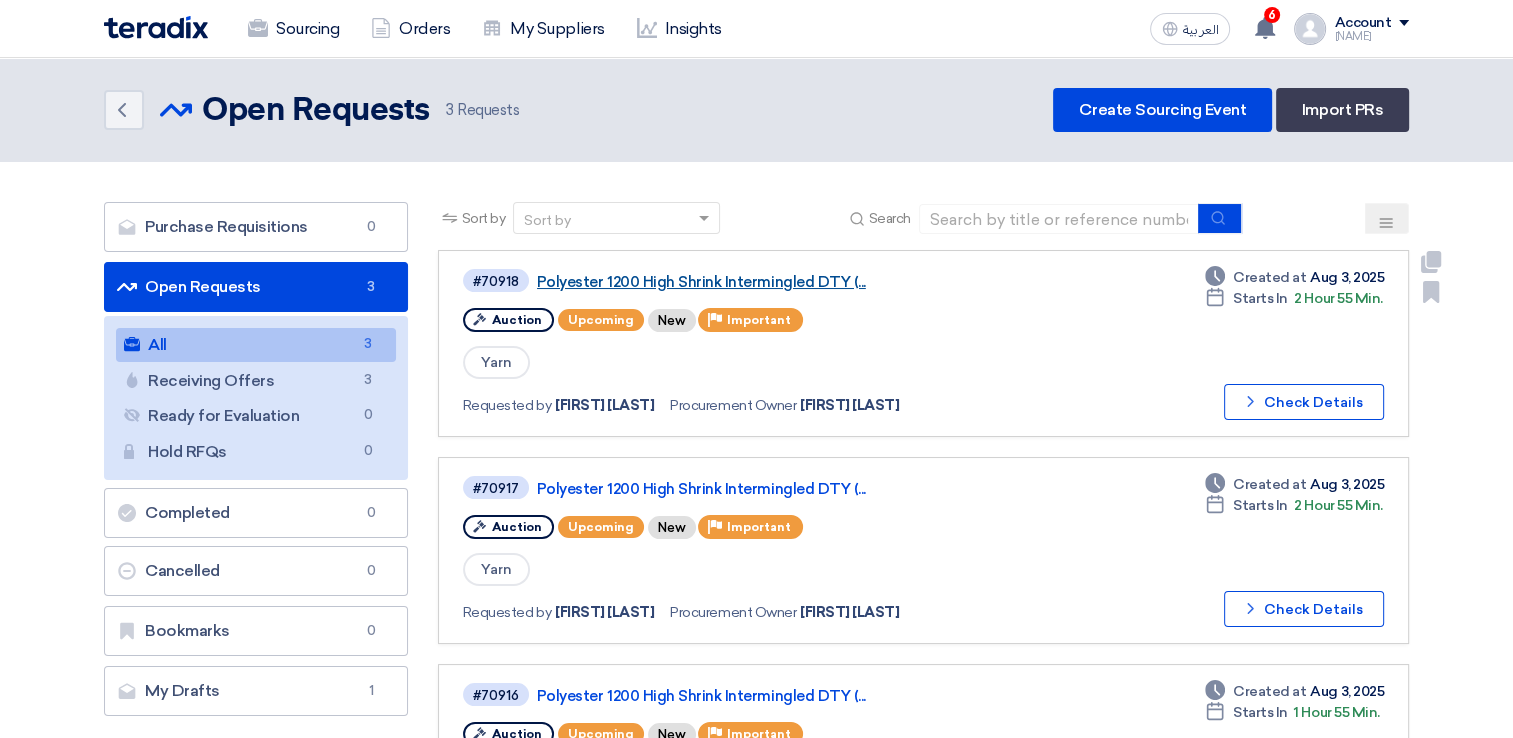 click on "Polyester 1200 High Shrink Intermingled DTY (..." 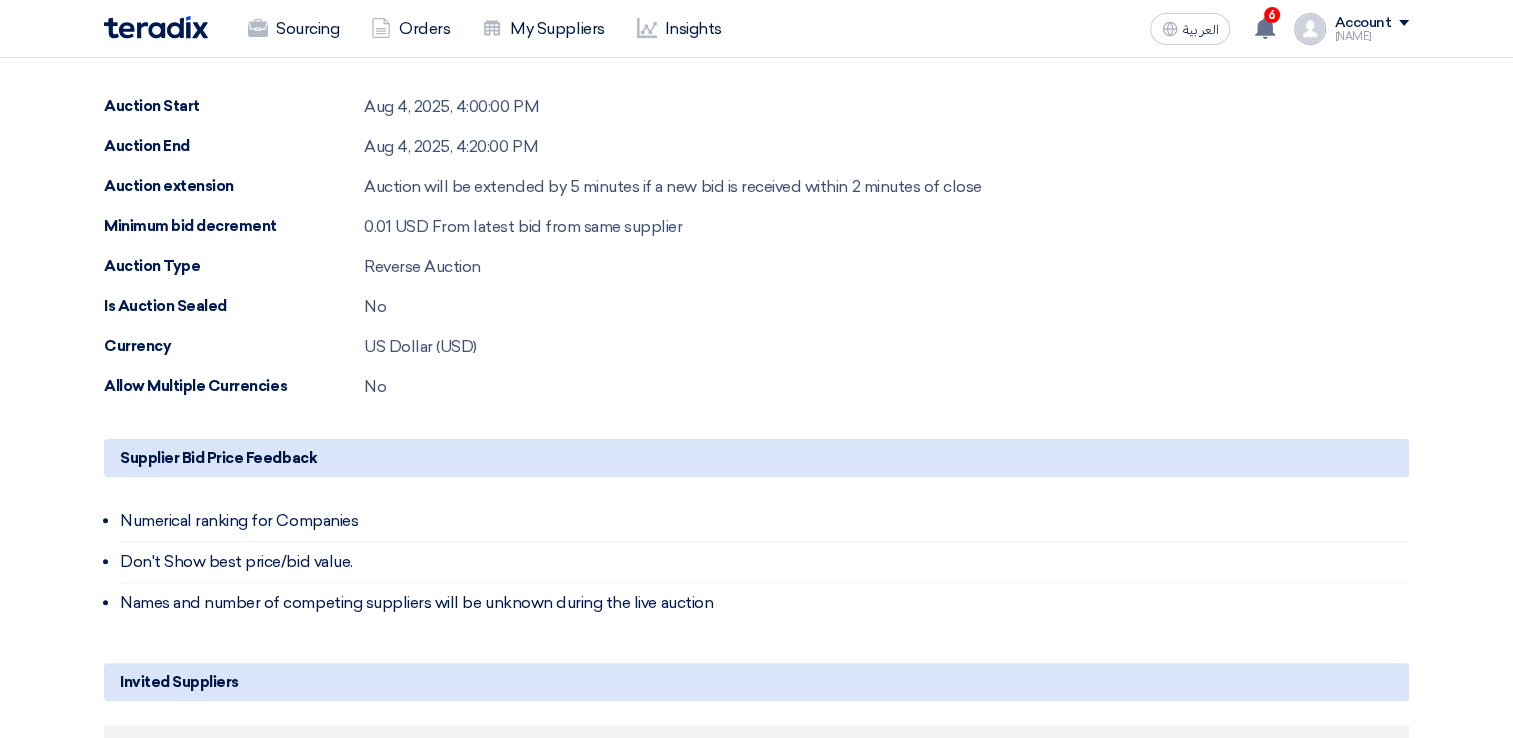 scroll, scrollTop: 1100, scrollLeft: 0, axis: vertical 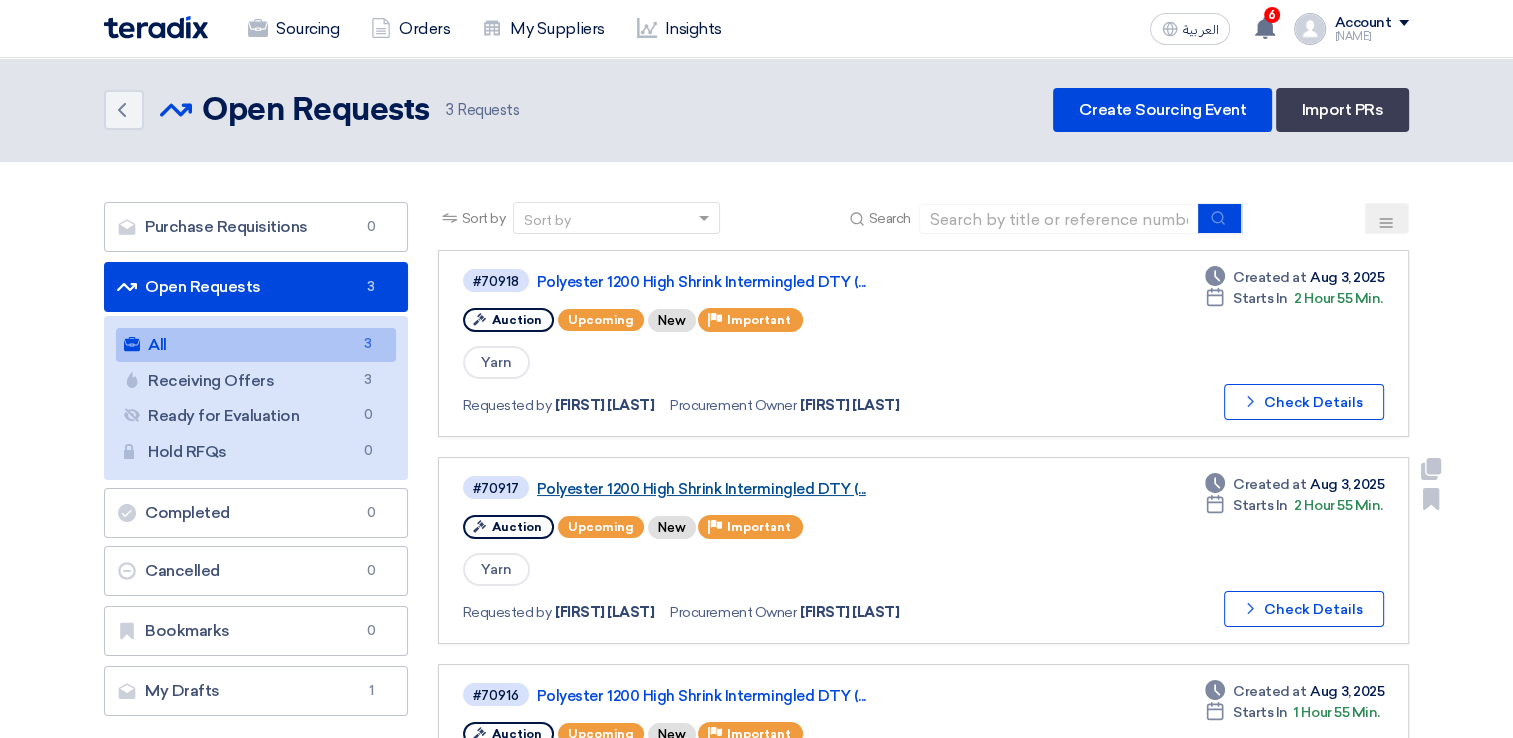 click on "Polyester 1200 High Shrink Intermingled DTY (..." 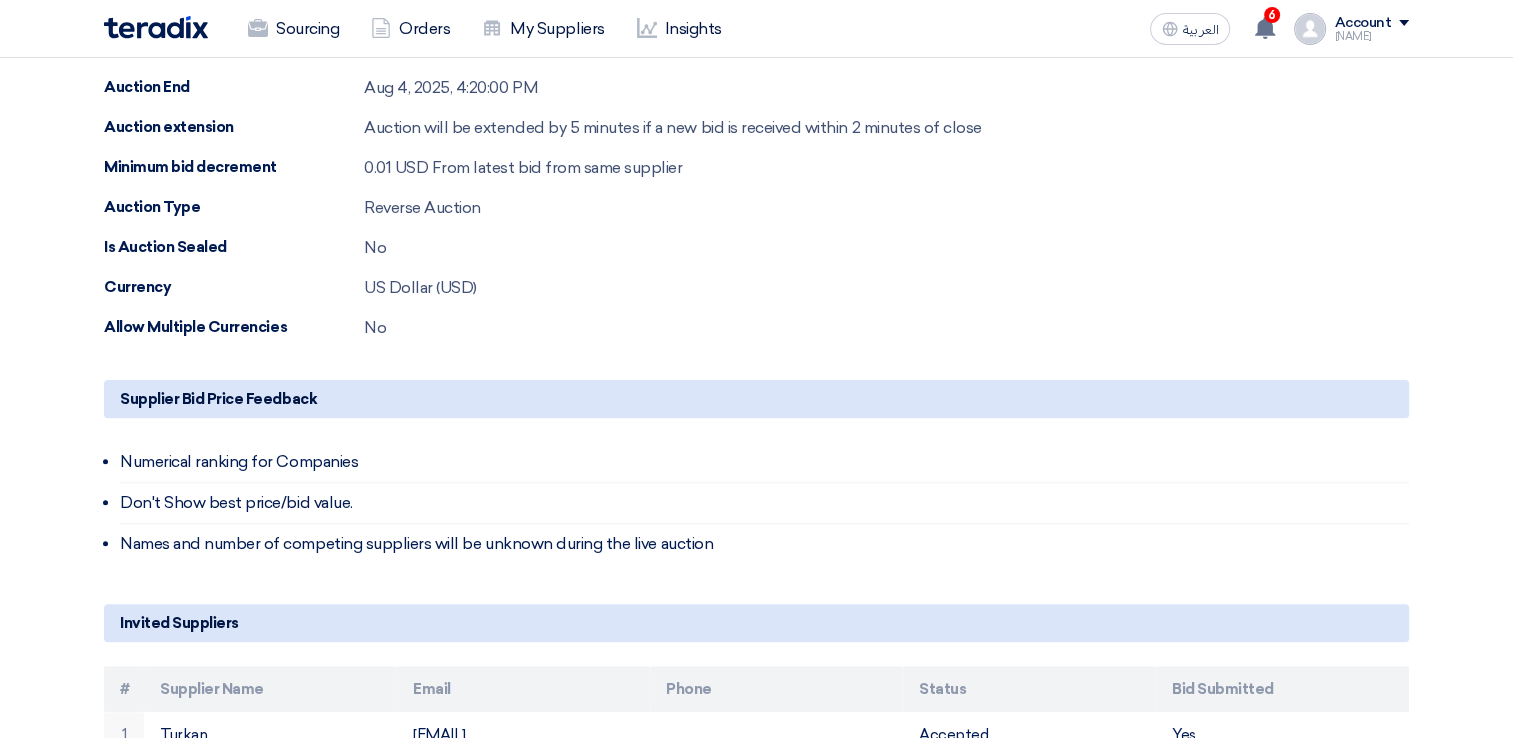 scroll, scrollTop: 700, scrollLeft: 0, axis: vertical 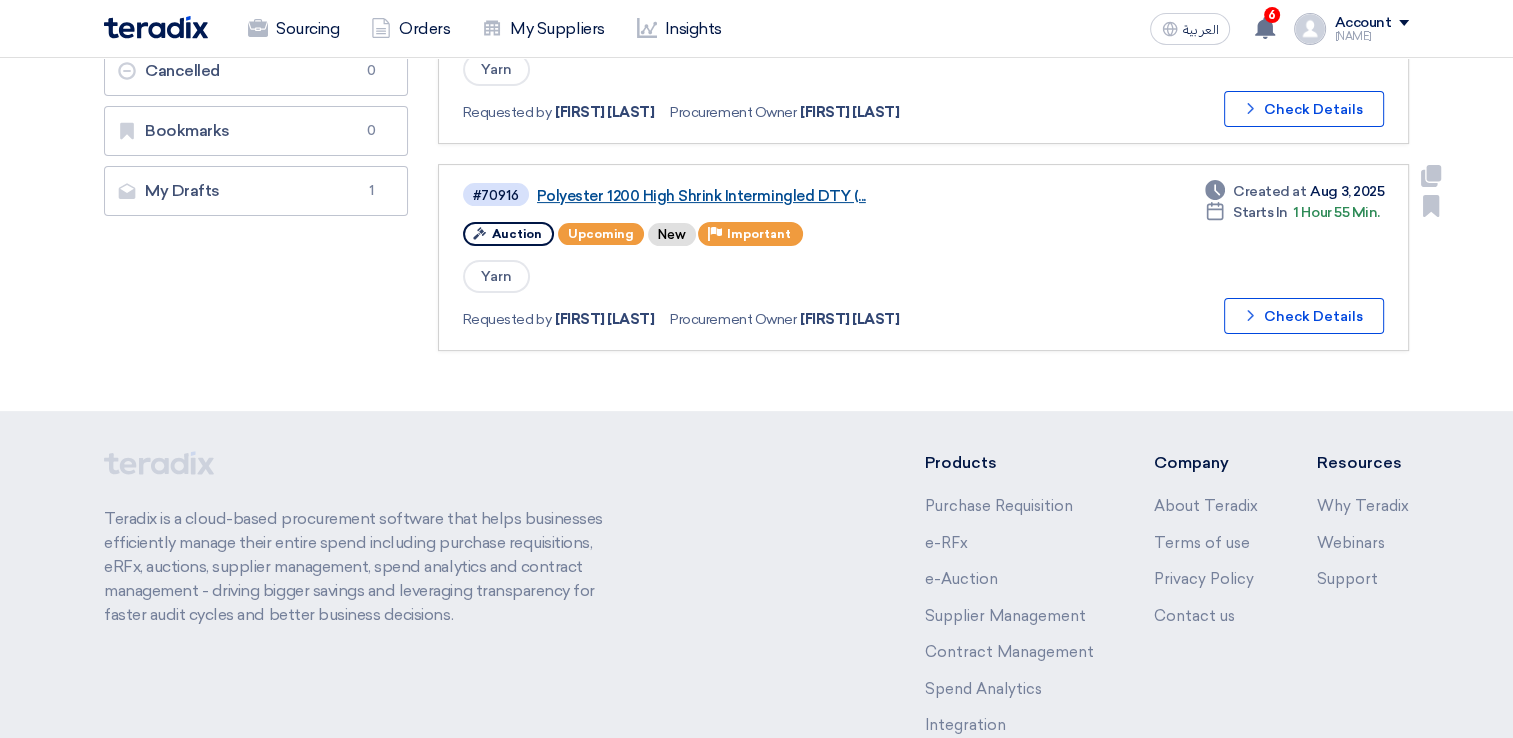 click on "Polyester 1200 High Shrink Intermingled DTY (..." 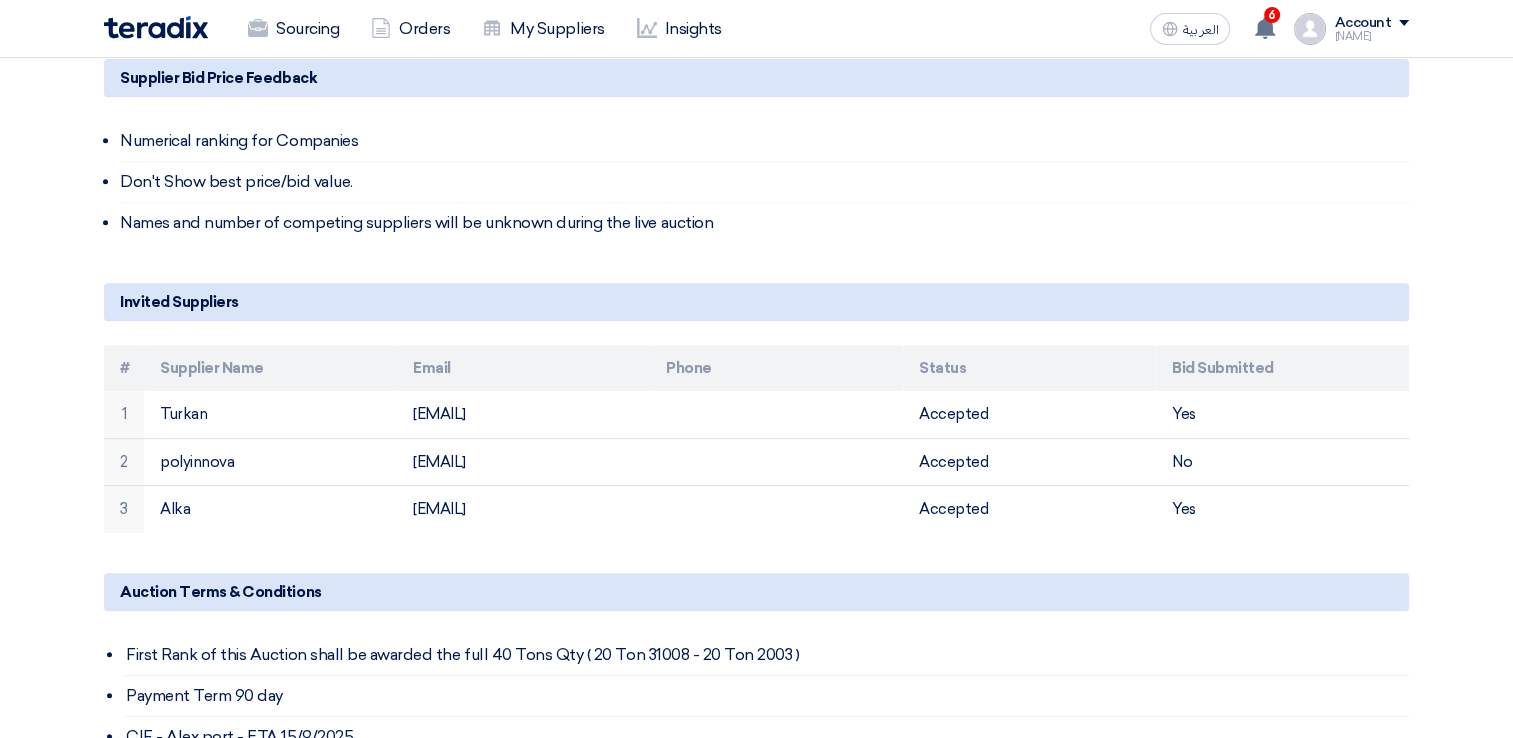 scroll, scrollTop: 1000, scrollLeft: 0, axis: vertical 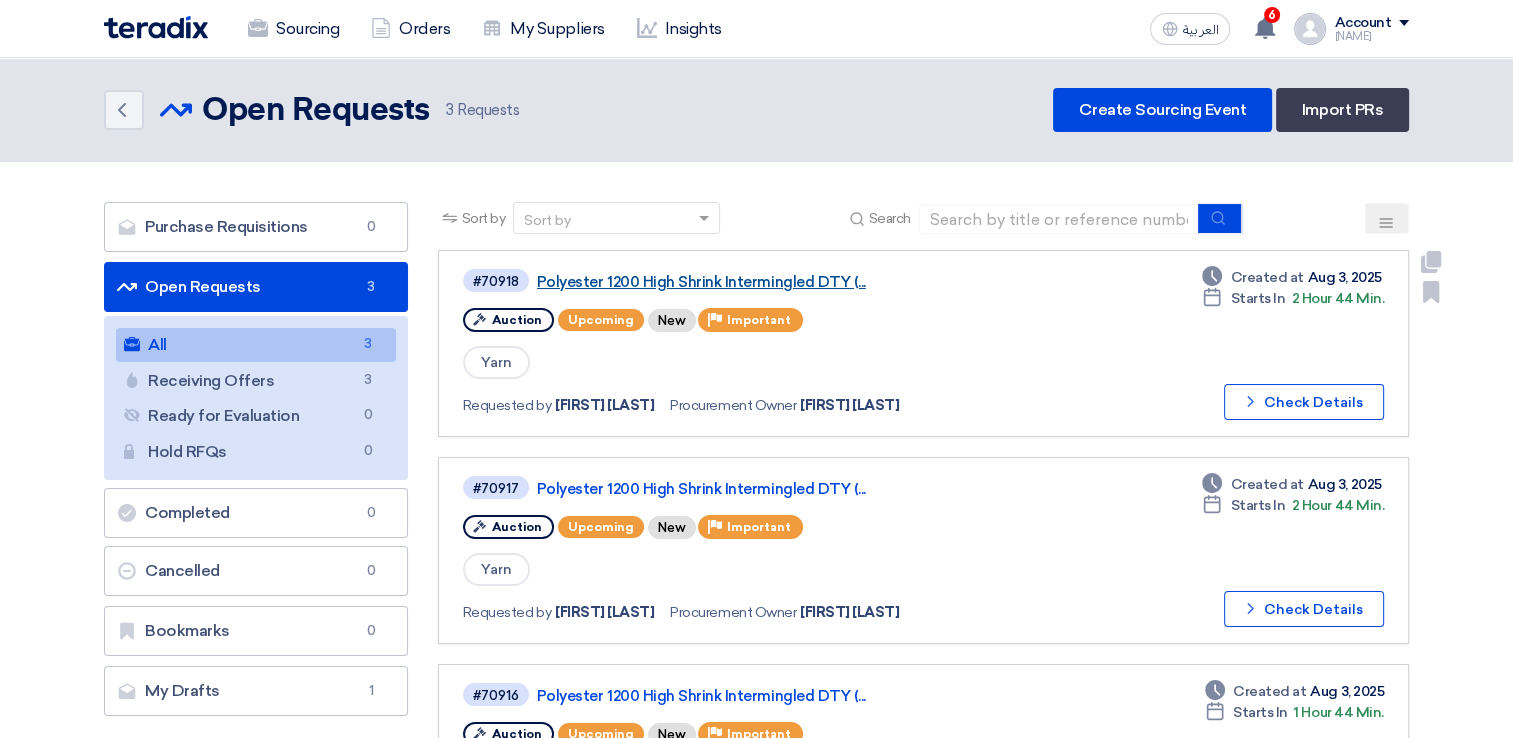 click on "Polyester 1200 High Shrink Intermingled DTY (..." 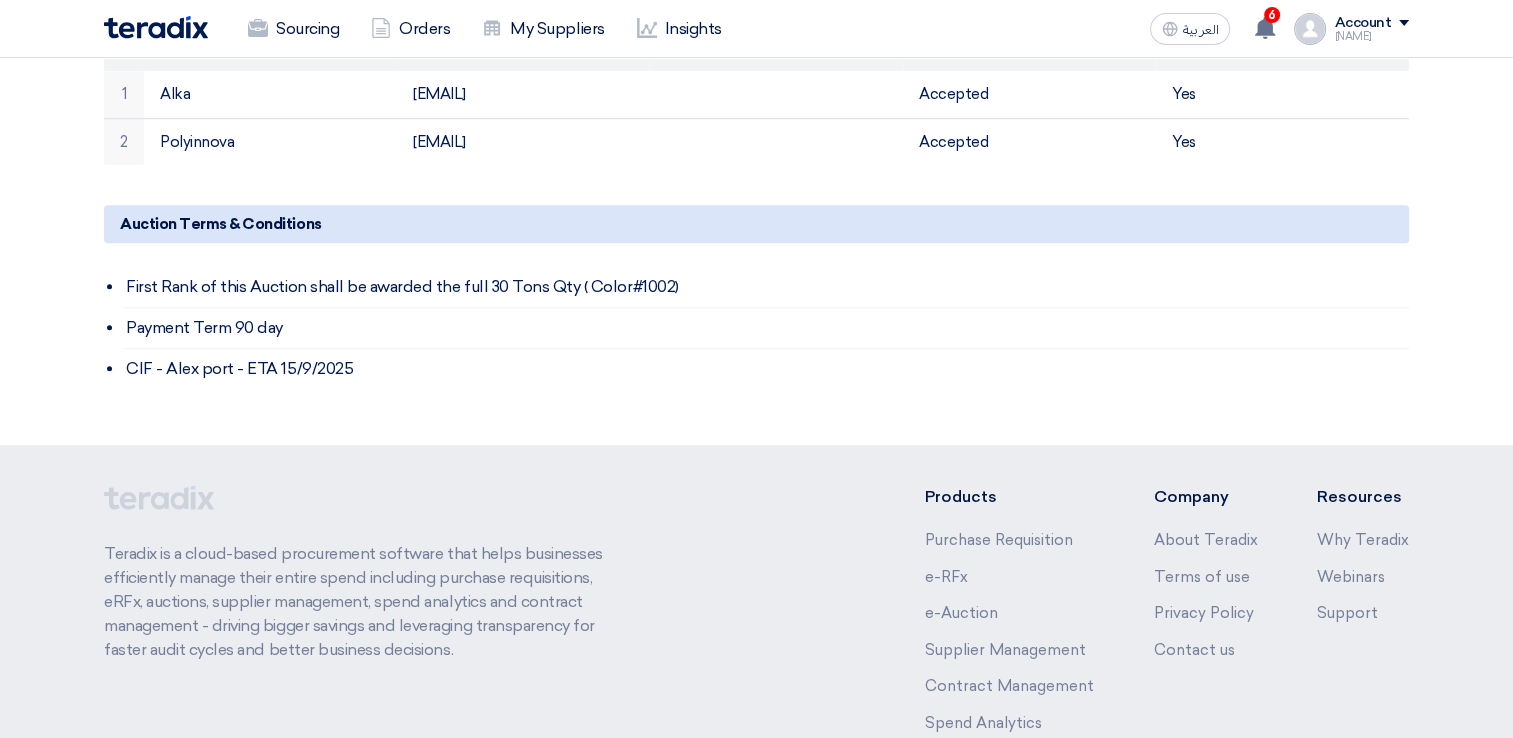 scroll, scrollTop: 1000, scrollLeft: 0, axis: vertical 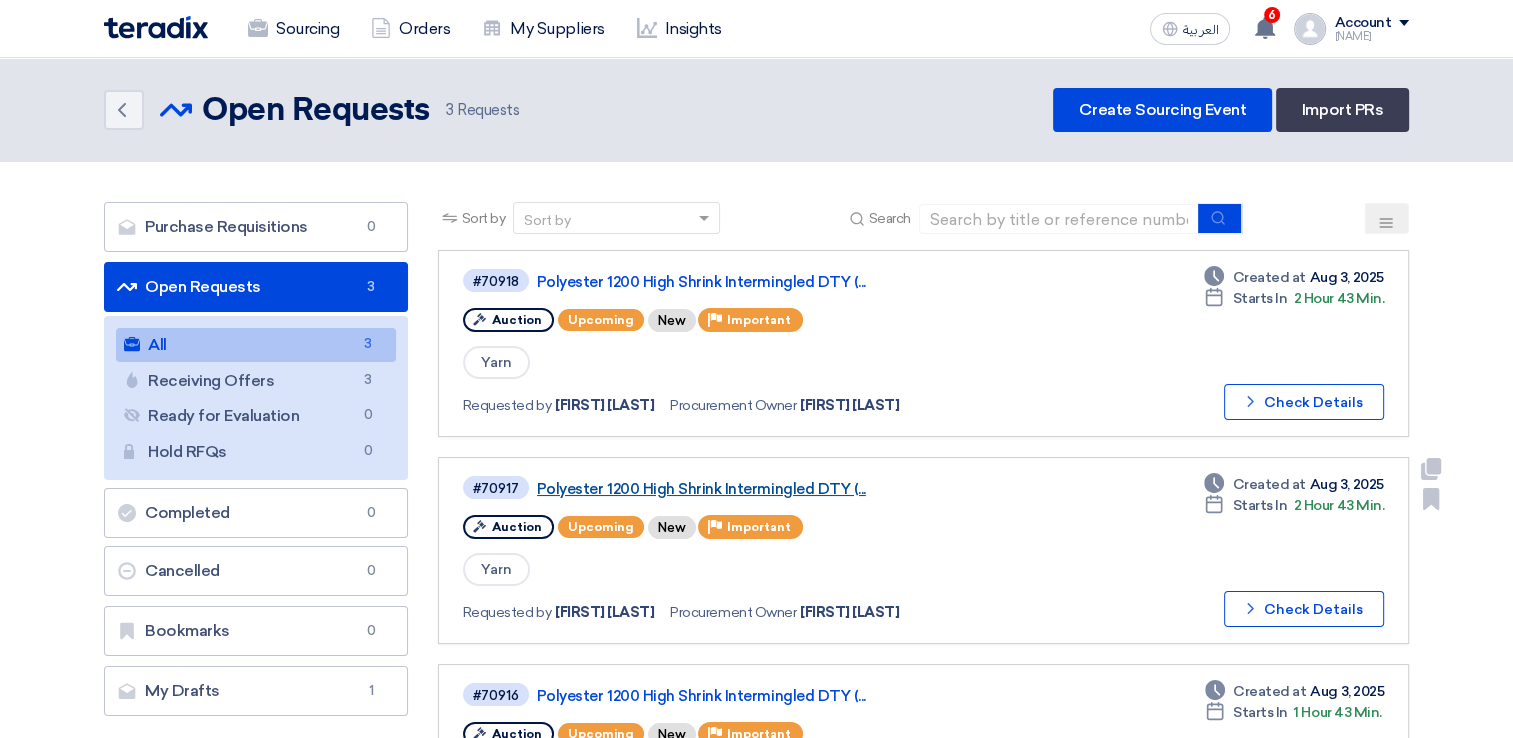 click on "Polyester 1200 High Shrink Intermingled DTY (..." 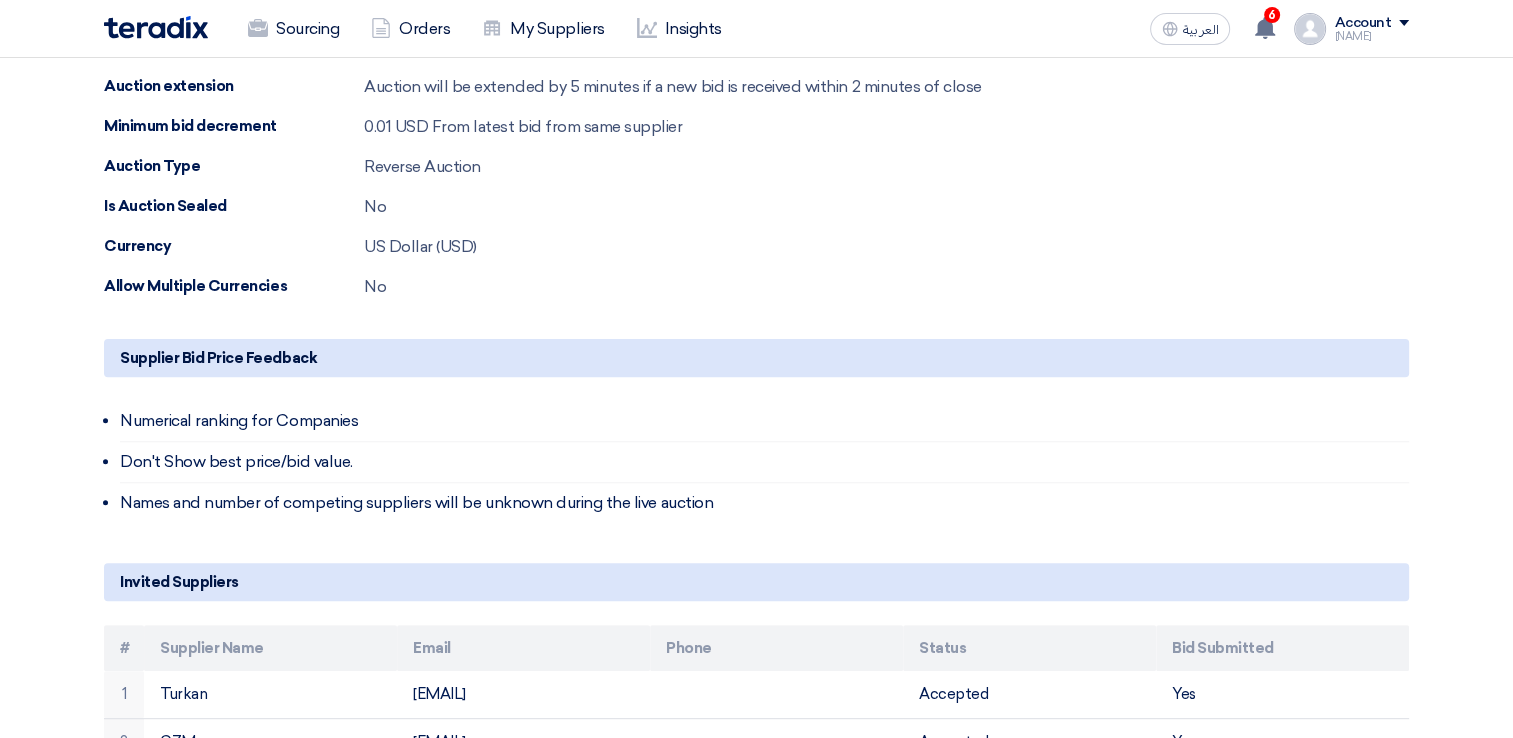 scroll, scrollTop: 800, scrollLeft: 0, axis: vertical 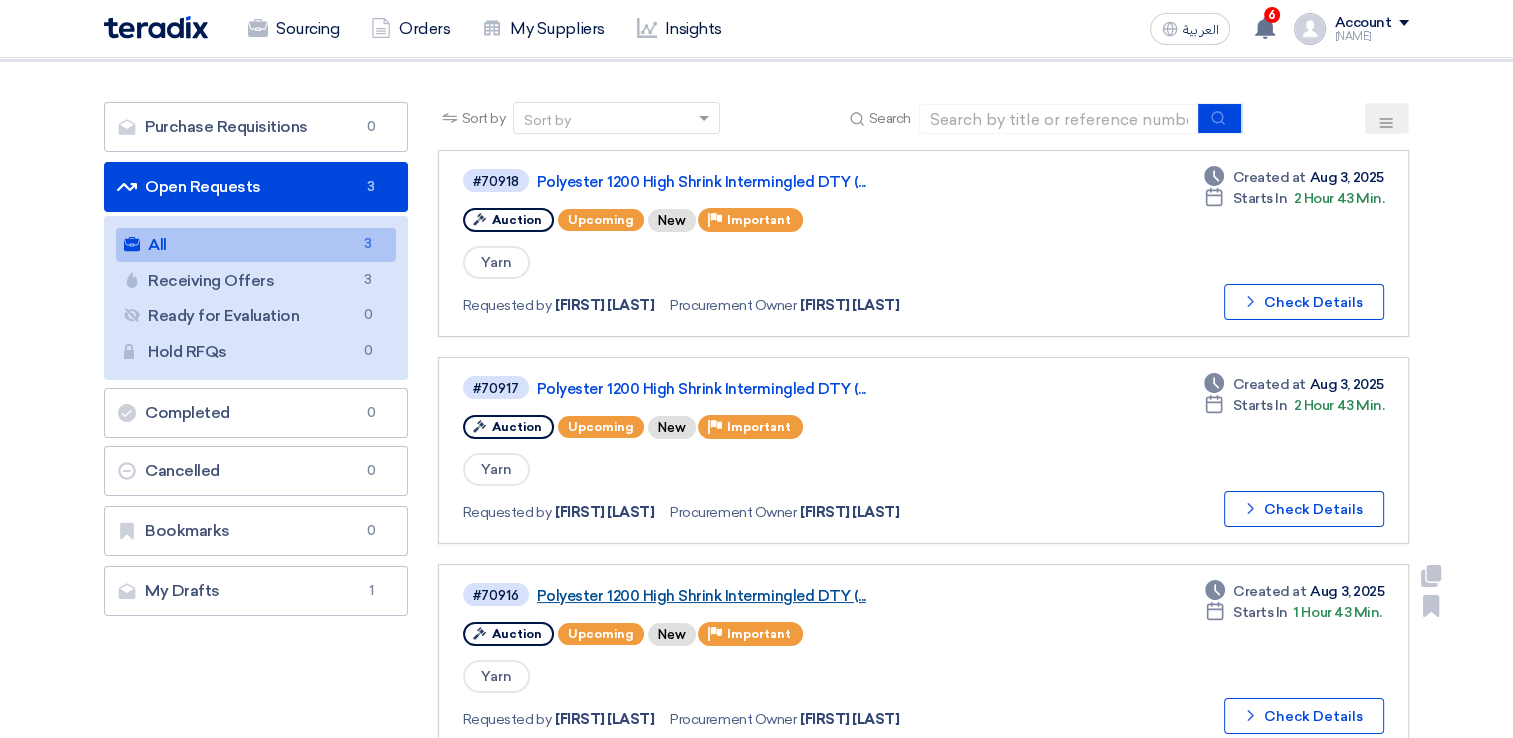 click on "Polyester 1200 High Shrink Intermingled DTY (..." 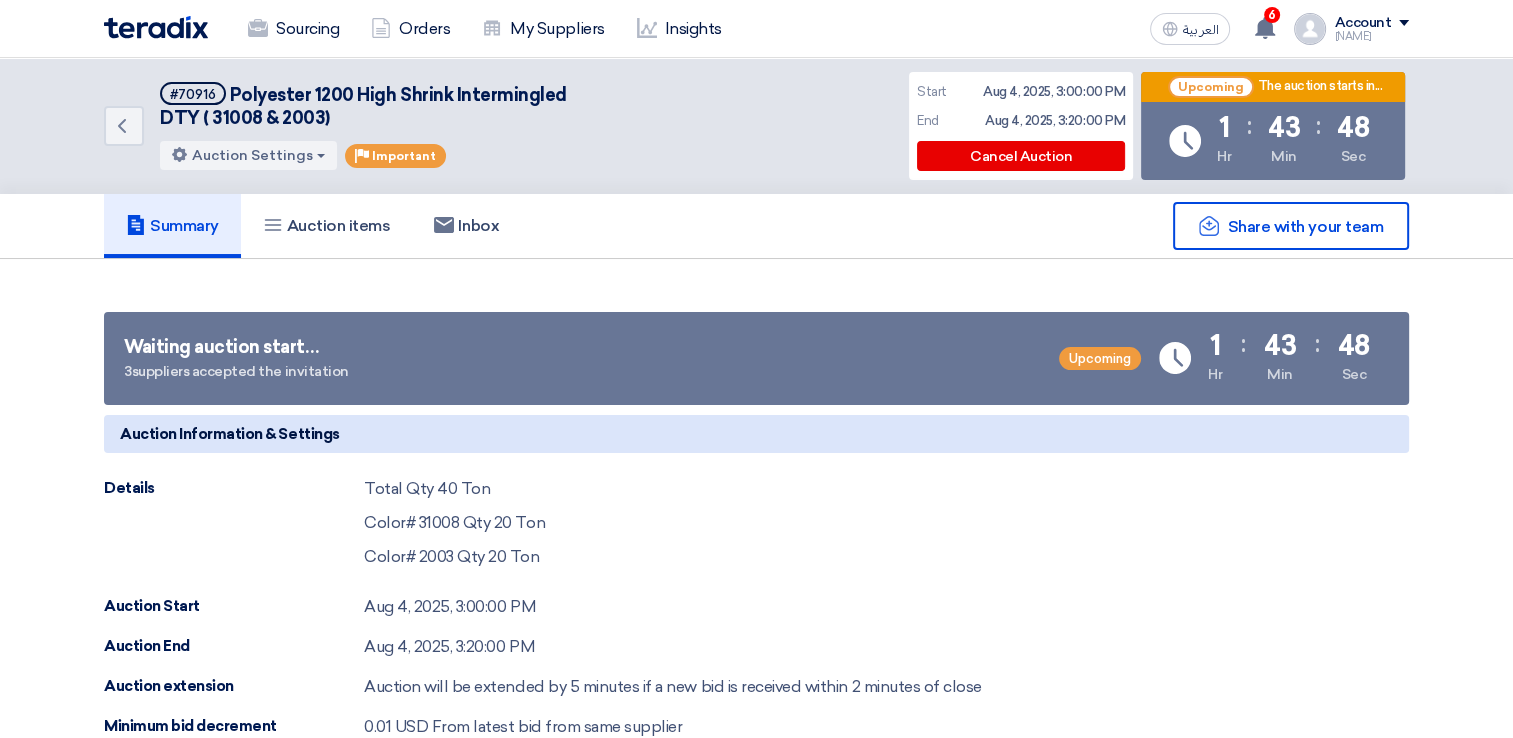 scroll, scrollTop: 700, scrollLeft: 0, axis: vertical 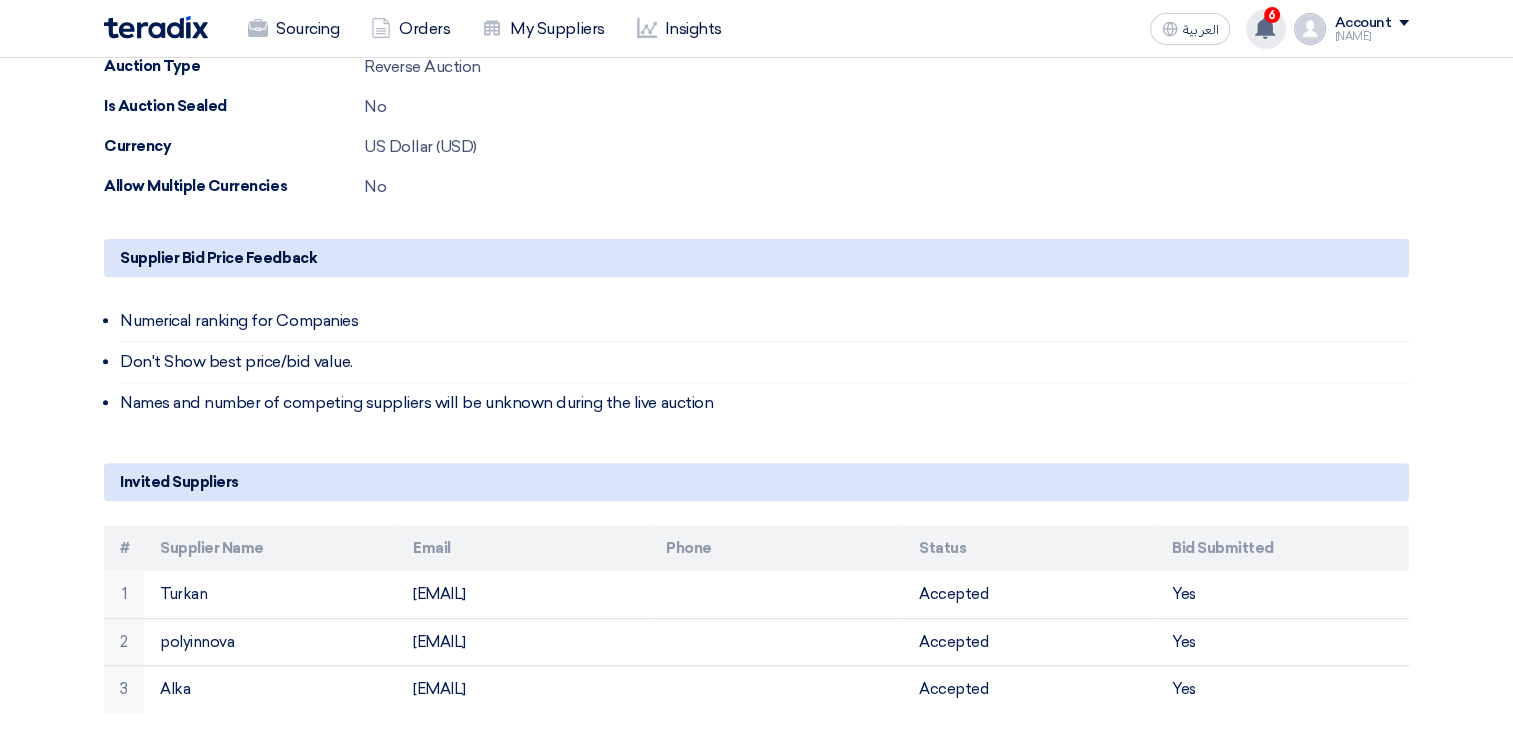 click on "6
Congratulations! "Polyester 1200 High Shrink Intermingled DTY ( Color#1002)" Auction has been approved.
18 minutes ago
Your auction "Polyester 1200 High Shrink Intermingled DTY ( Color#1002)" has been scheduled!
18 minutes ago" 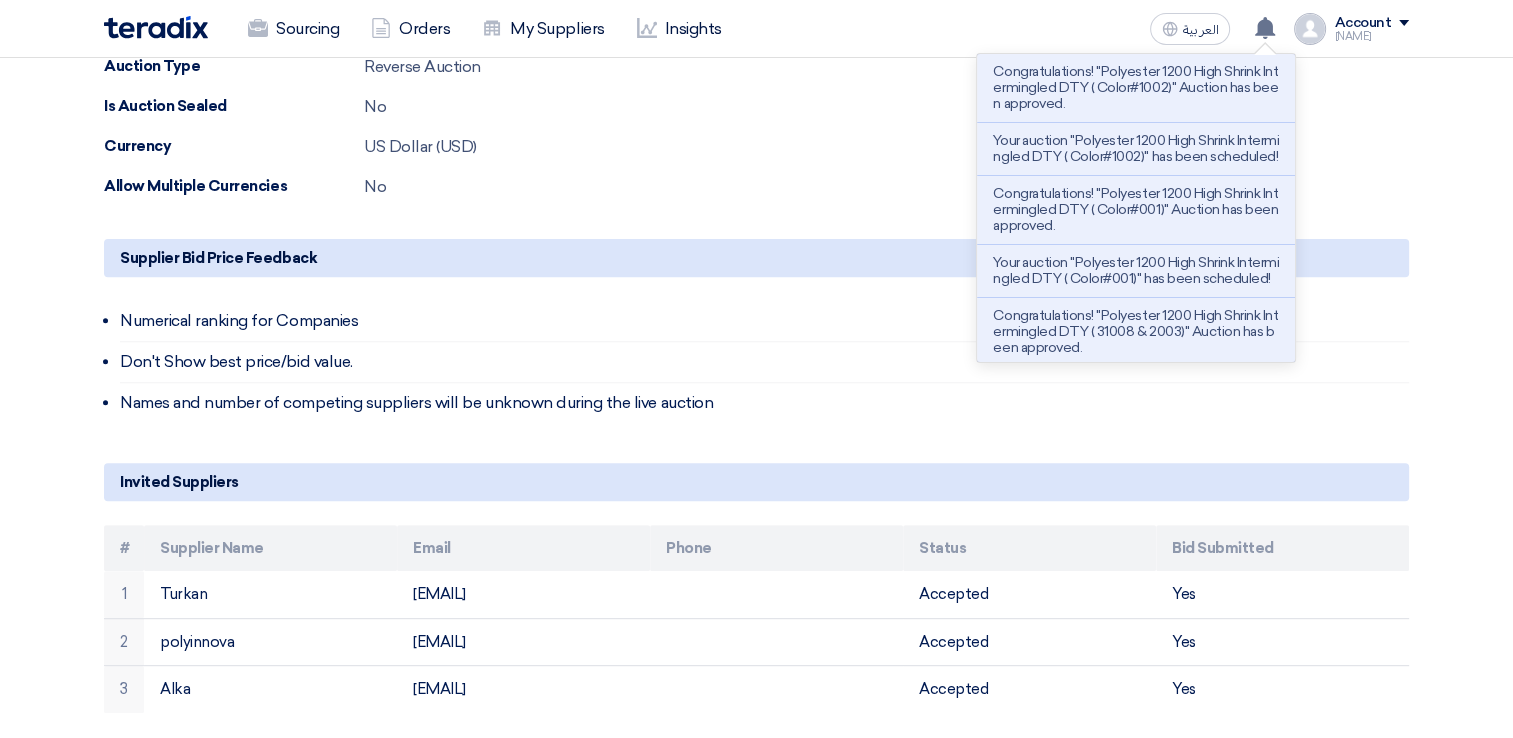 click on "Auction Information & Settings
Details
Total Qty 40 Ton Color# 31008 Qty 20 Ton  Color# 2003 Qty 20 Ton
Auction Start
[DATE], [TIME]
Auction End
[DATE], [TIME]
Auction extension
Auction will be extended by 5 minutes if a new bid is received within 2 minutes of close
Minimum bid decrement
0.01
USD
From latest bid from same supplier
Auction Type
Reverse Auction
Is Auction Sealed
No
Currency
#" 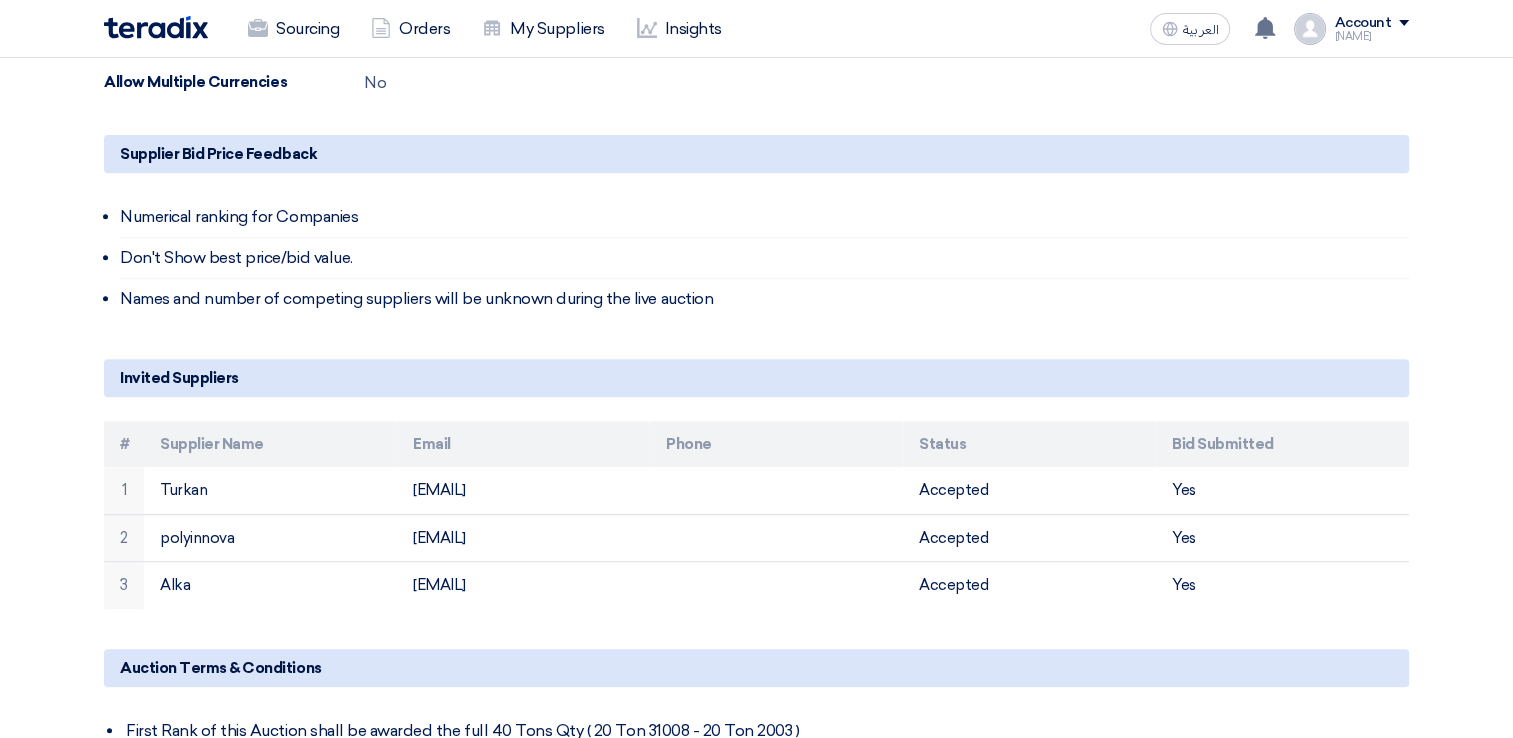 scroll, scrollTop: 1000, scrollLeft: 0, axis: vertical 